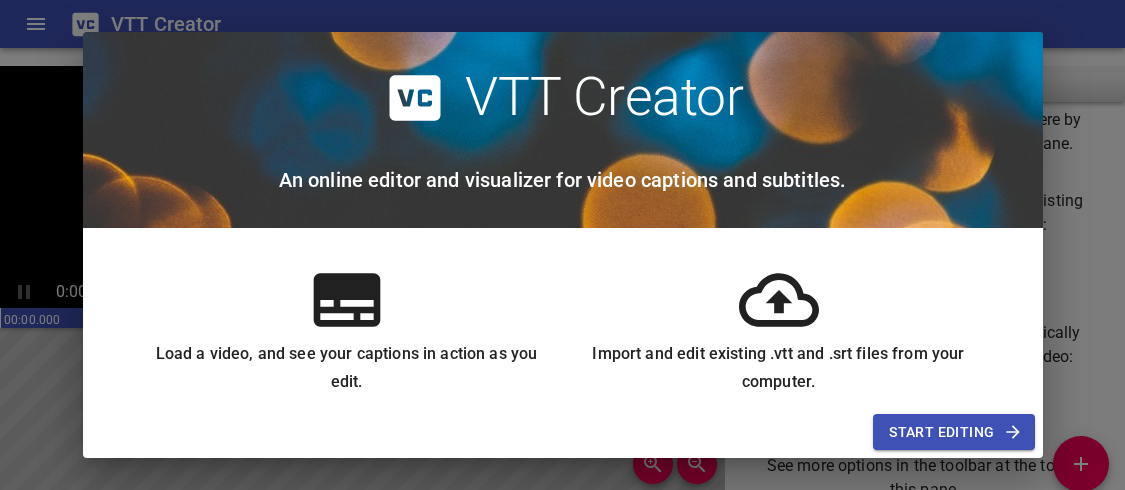 scroll, scrollTop: 0, scrollLeft: 0, axis: both 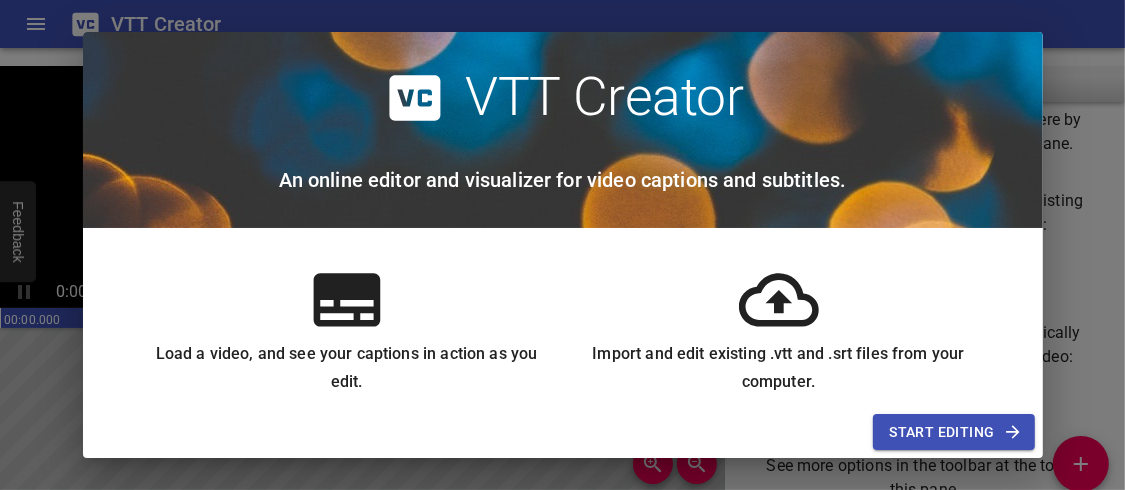click 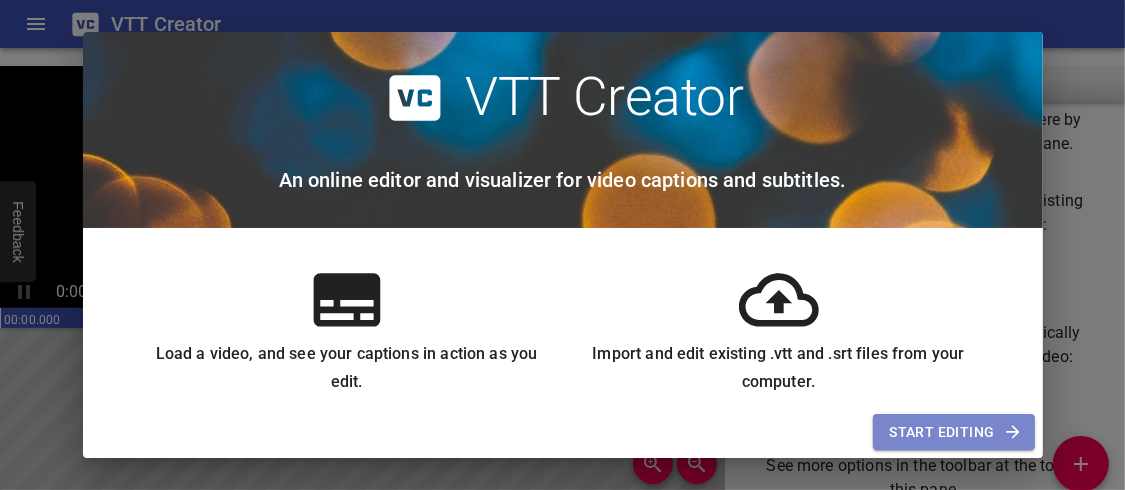 click on "Start Editing" at bounding box center [953, 432] 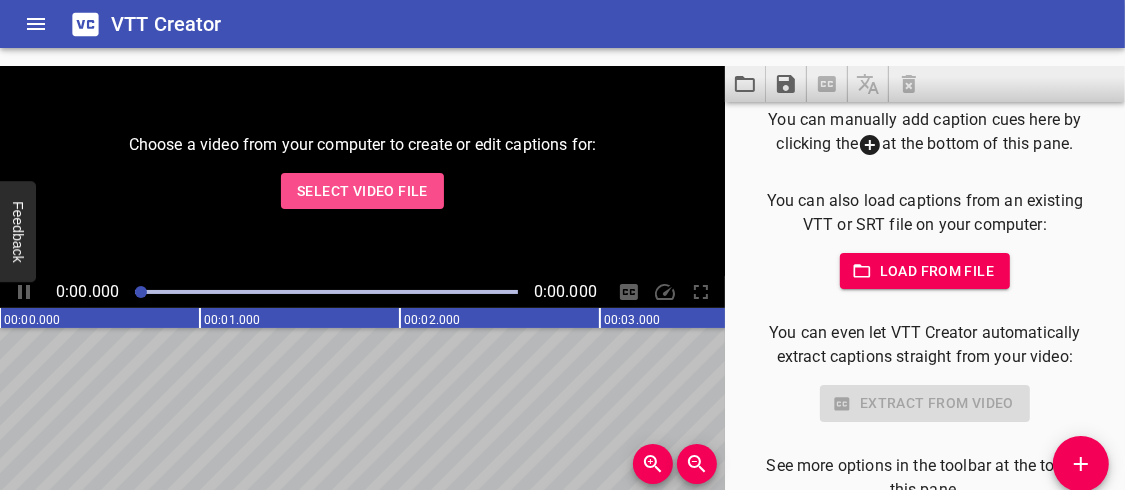 click on "Select Video File" at bounding box center (362, 191) 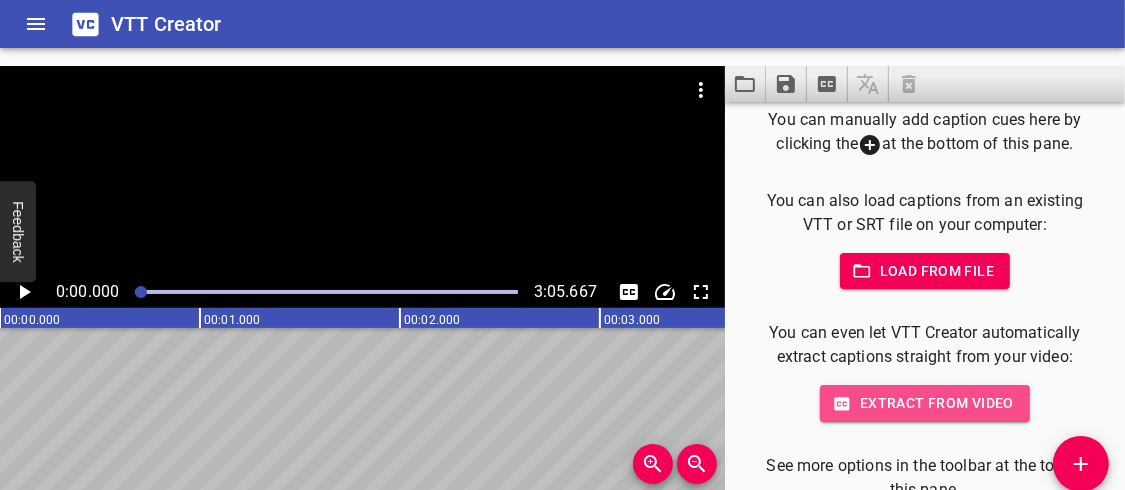 click on "Extract from video" at bounding box center (925, 403) 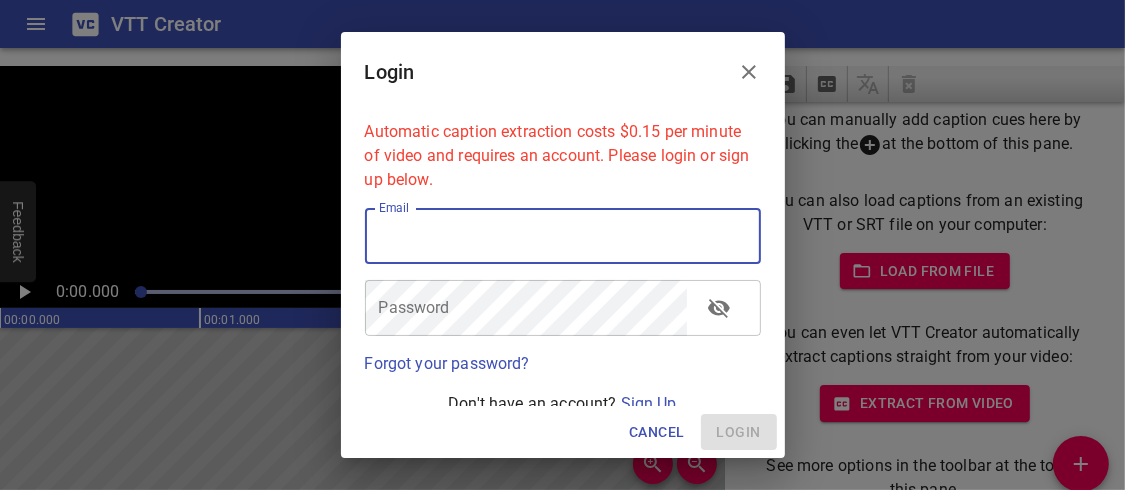 click at bounding box center [563, 236] 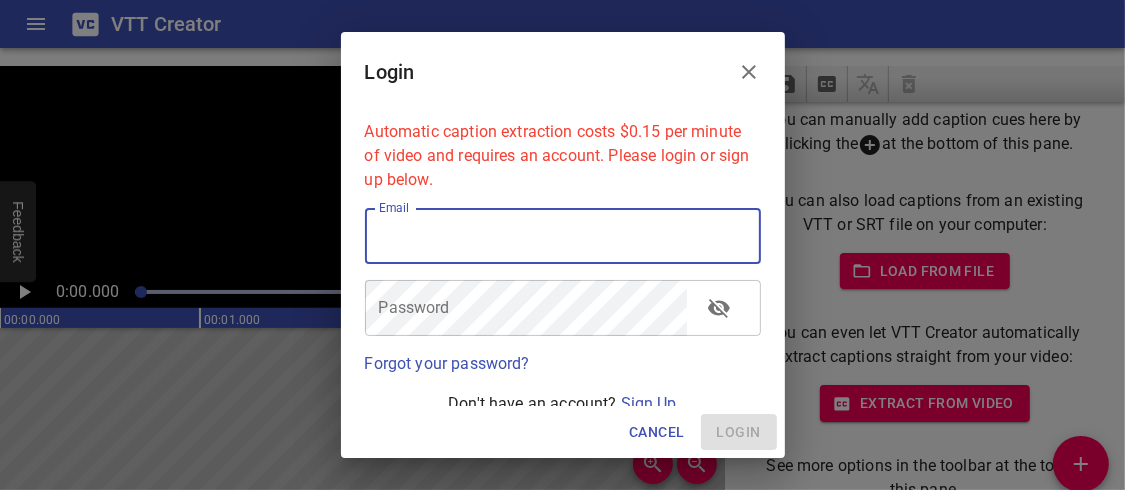 type on "novador500@gmail.com" 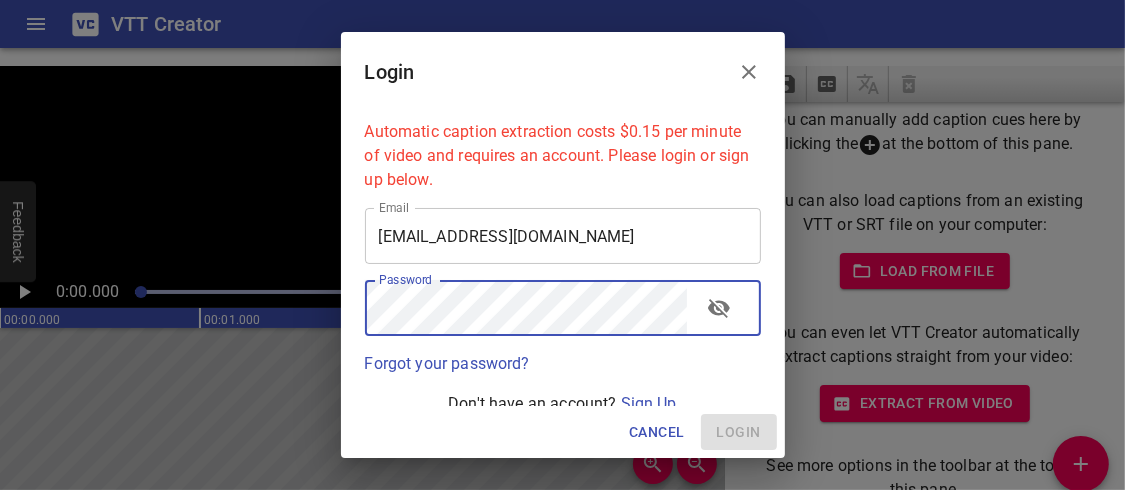 scroll, scrollTop: 18, scrollLeft: 0, axis: vertical 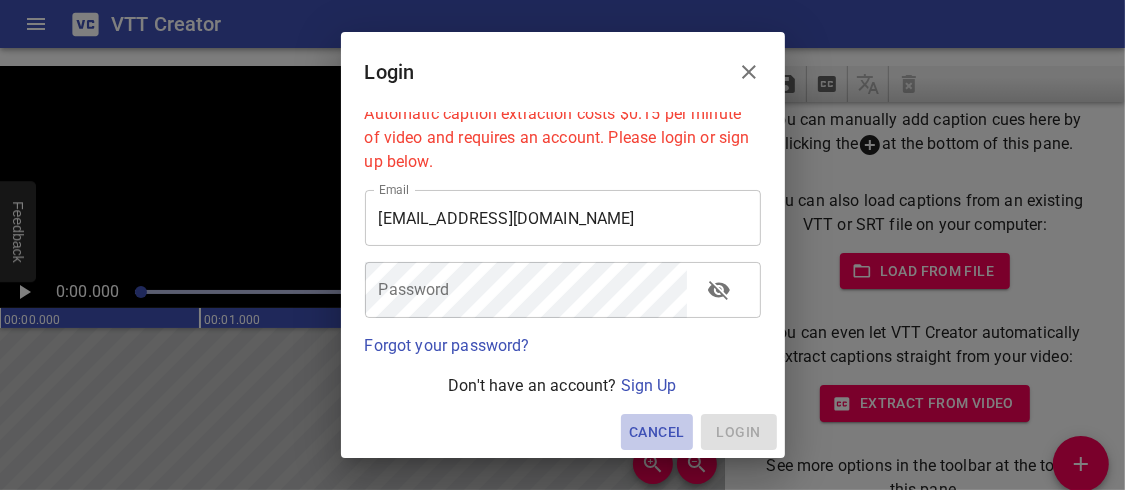 click on "Cancel" at bounding box center [656, 432] 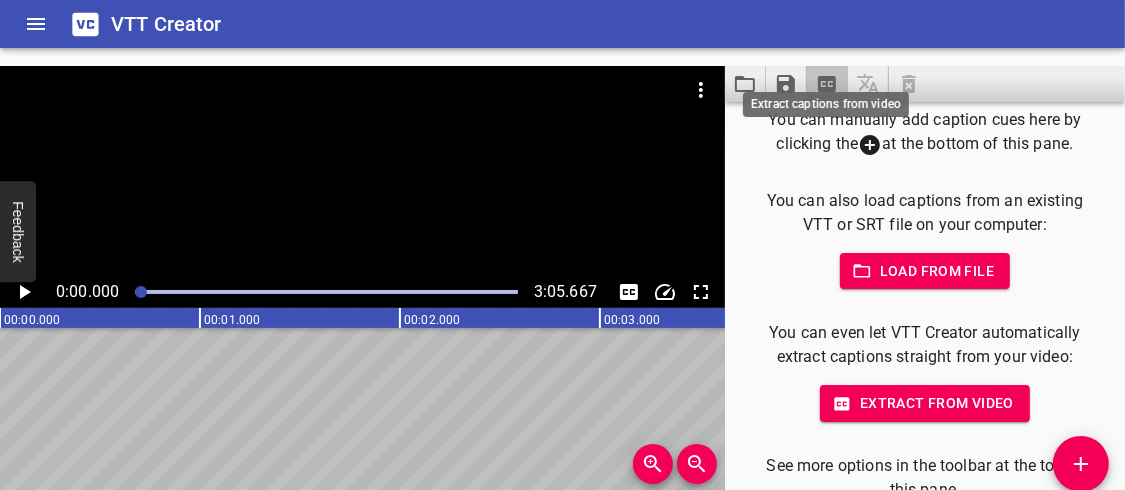 click 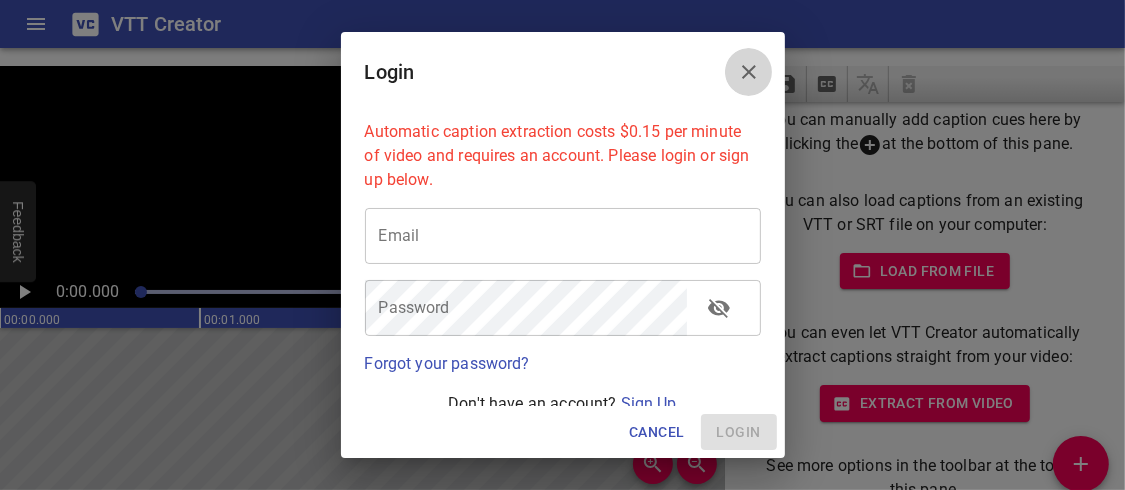 click 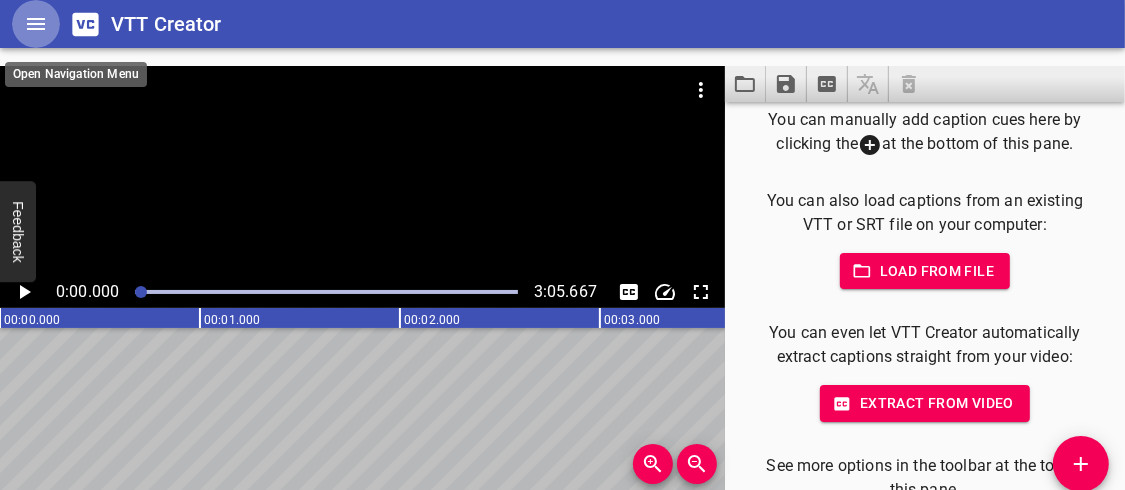 click 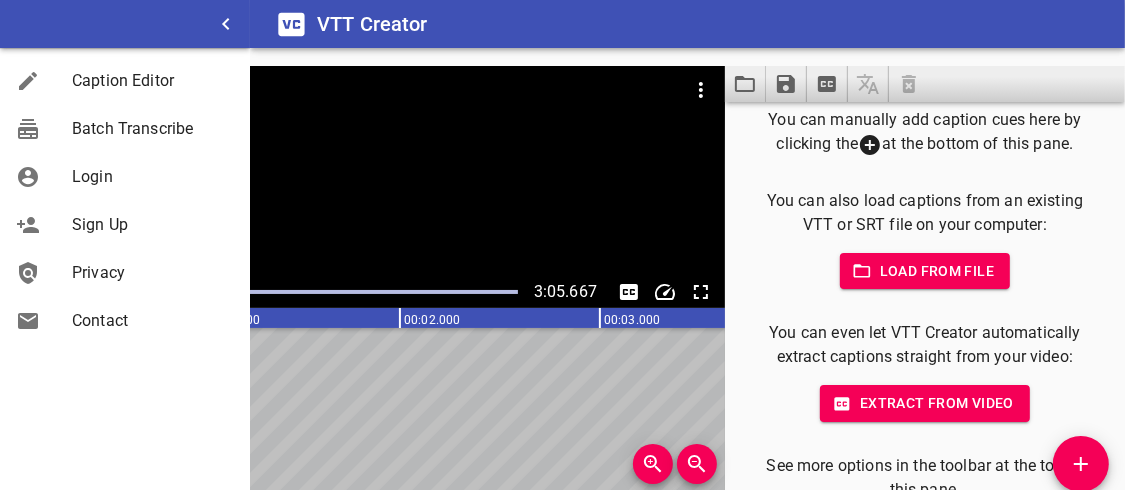 click on "Sign Up" at bounding box center [125, 225] 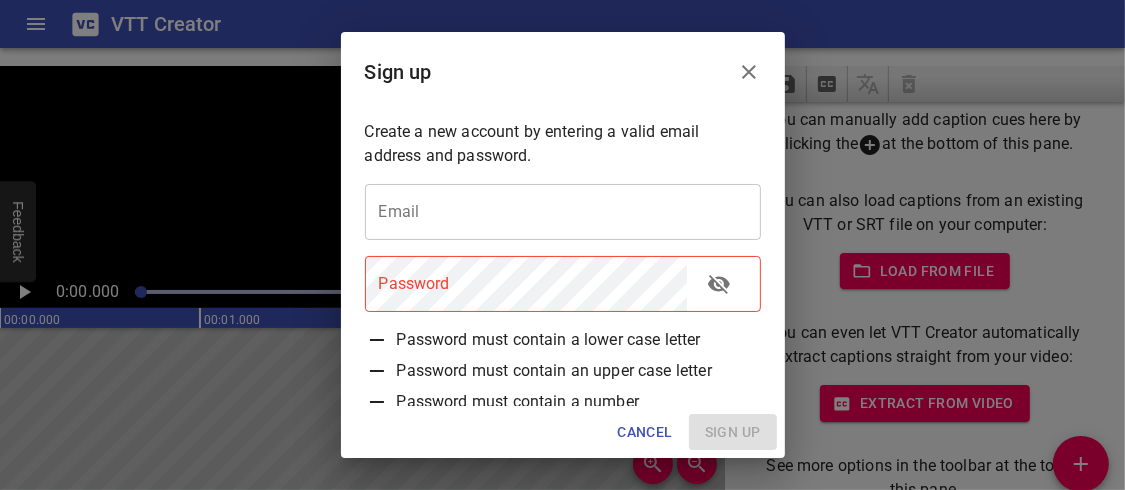 scroll, scrollTop: 53, scrollLeft: 0, axis: vertical 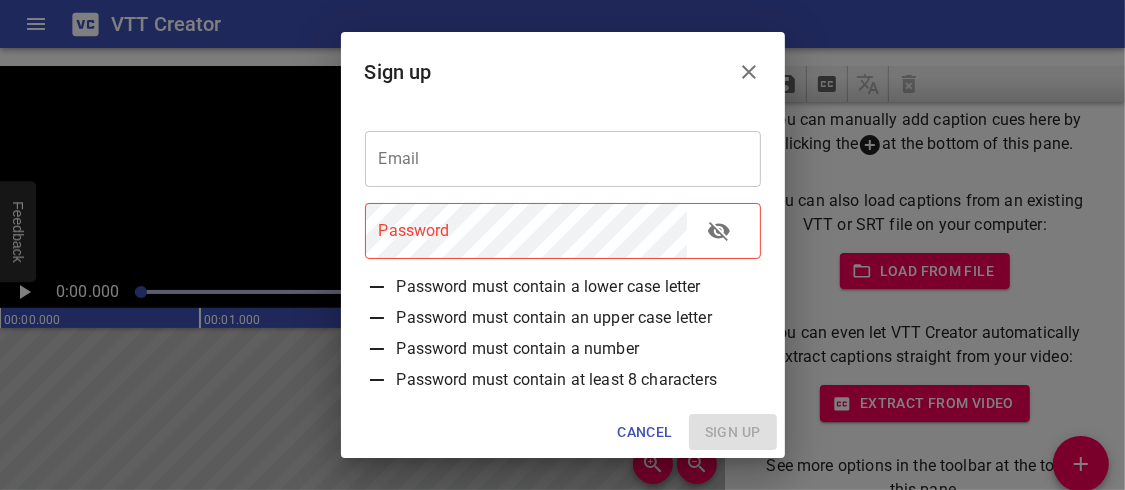 click at bounding box center [563, 159] 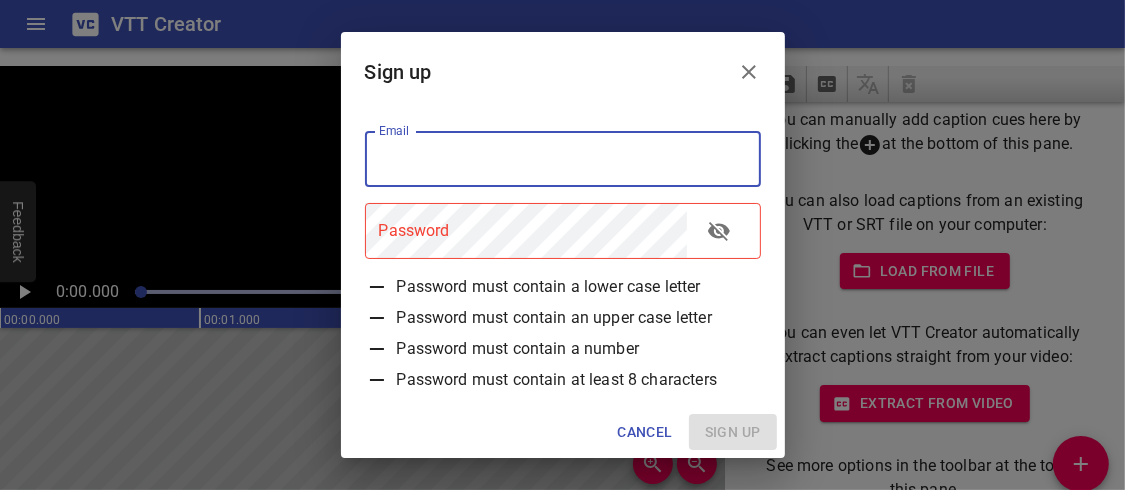 type on "novador500@gmail.com" 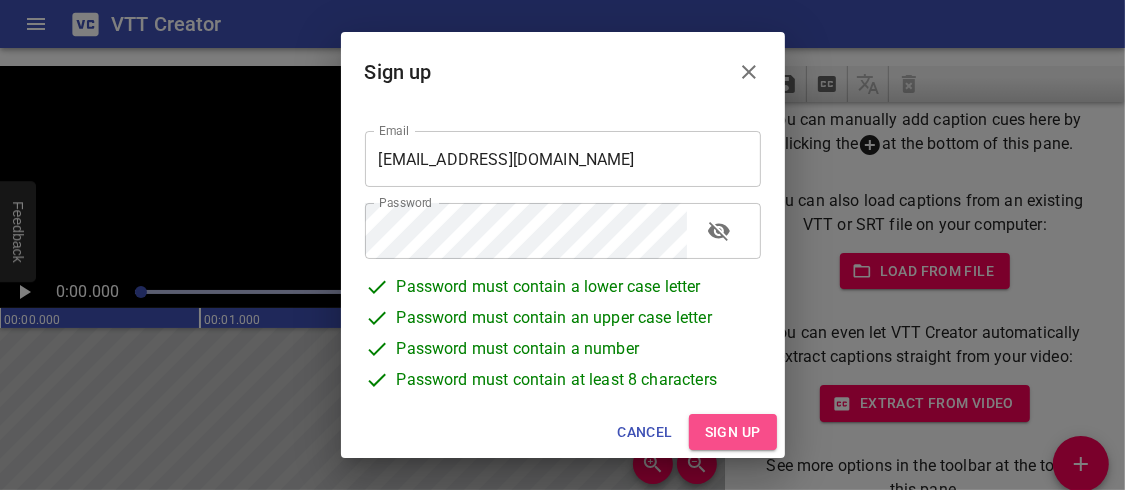 click on "Sign up" at bounding box center [733, 432] 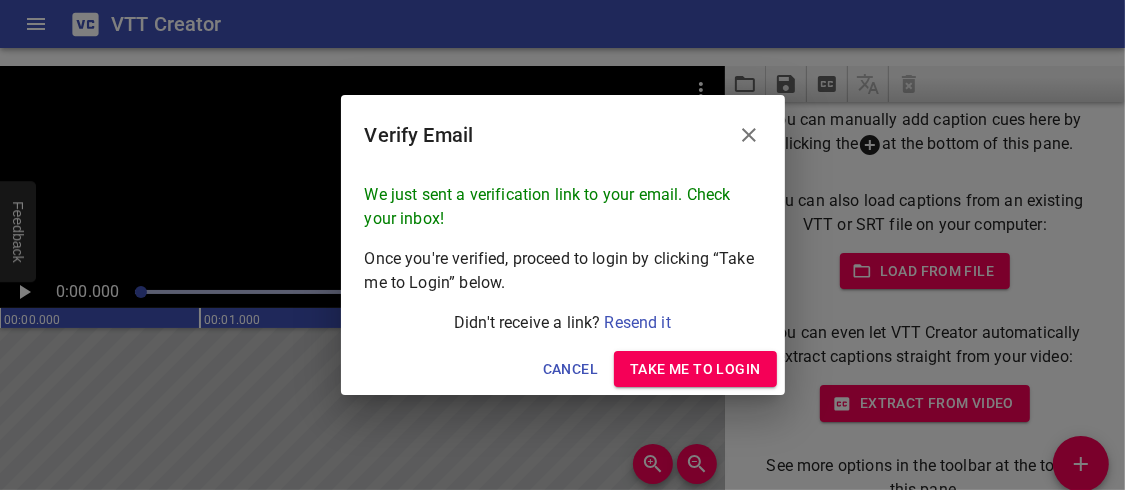 click on "Take me to Login" at bounding box center [695, 369] 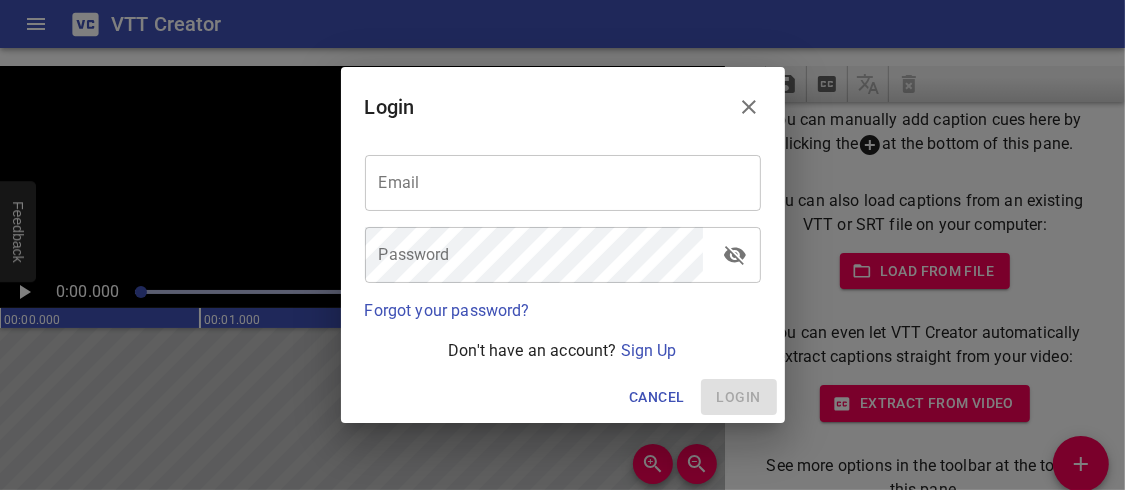 click 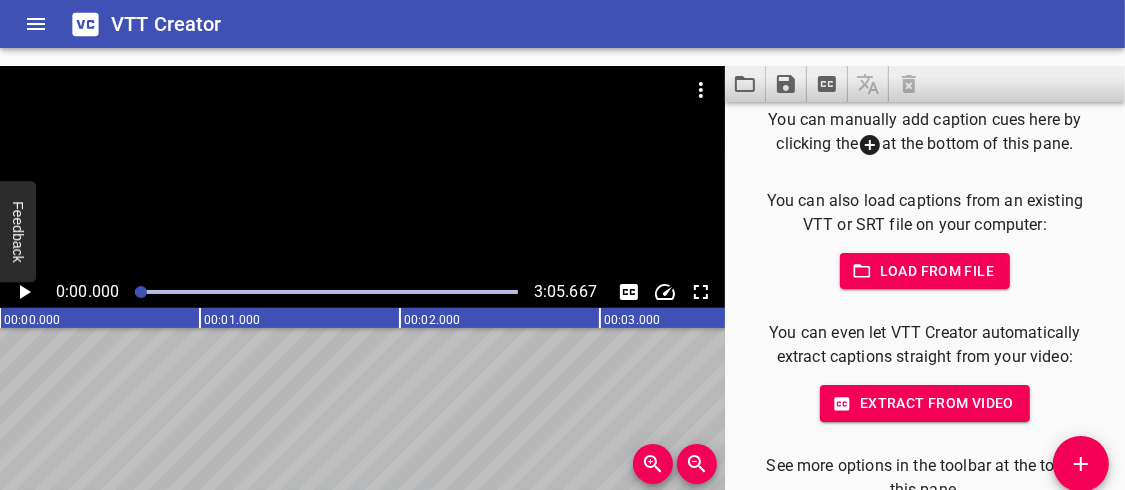click on "Extract from video" at bounding box center (925, 403) 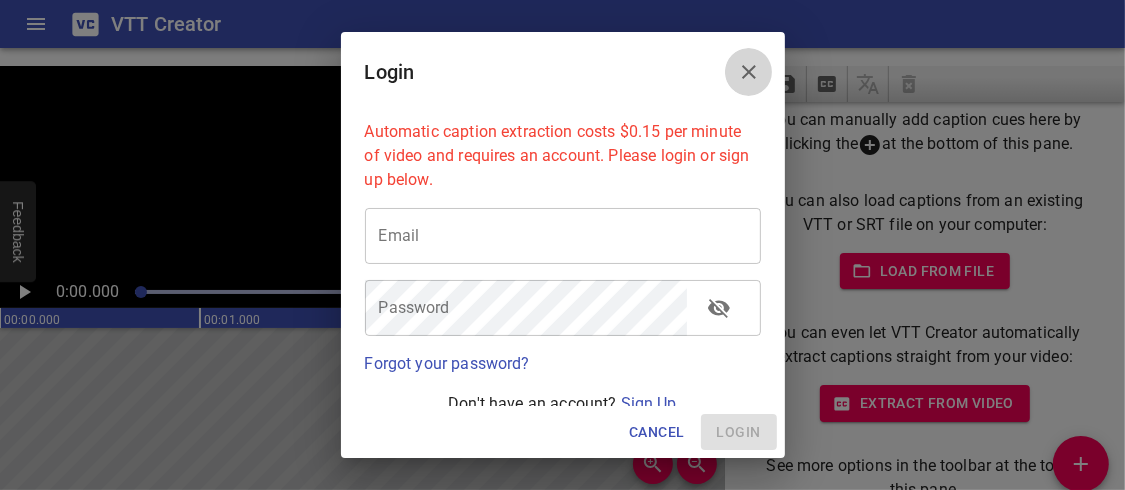 click 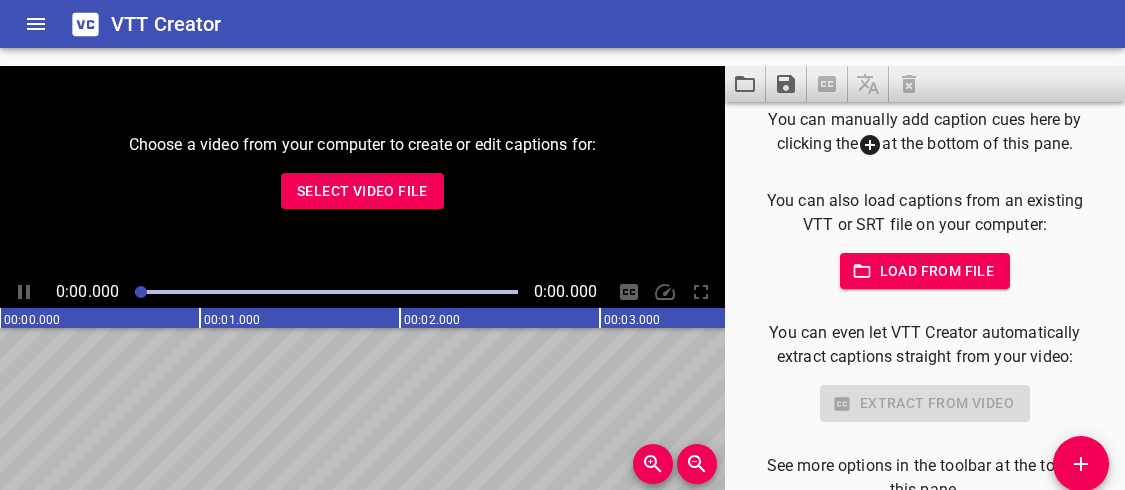scroll, scrollTop: 0, scrollLeft: 0, axis: both 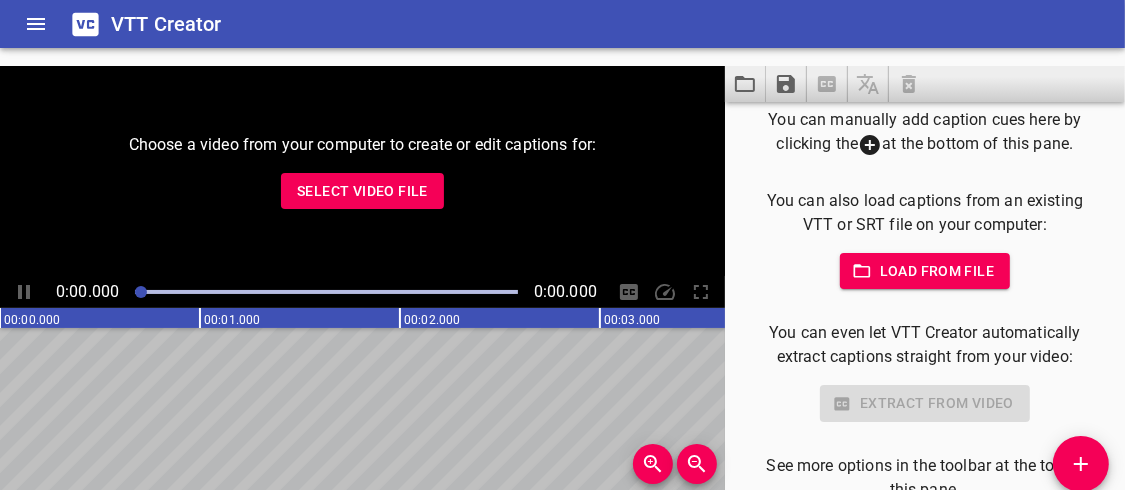 click on "Select Video File" at bounding box center [362, 191] 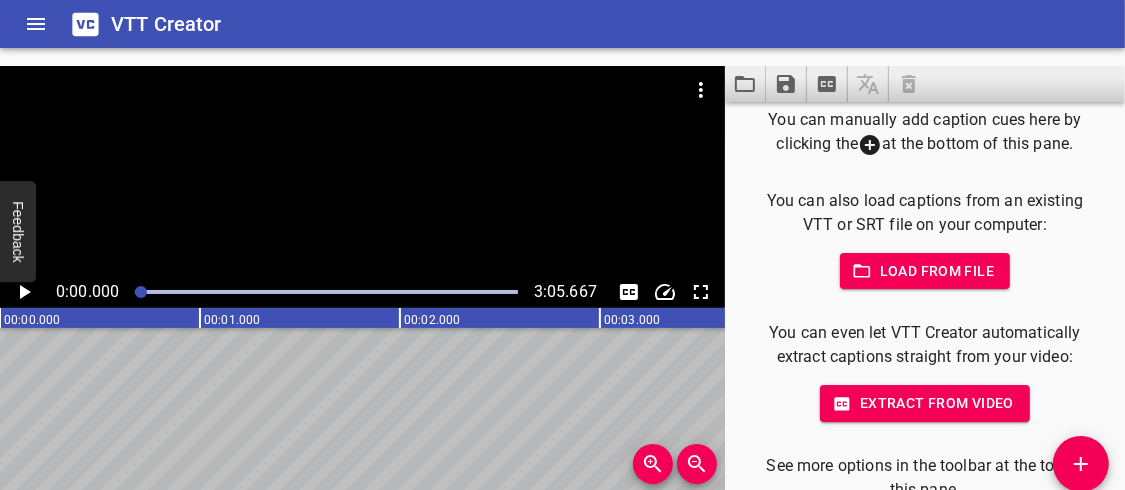 scroll, scrollTop: 25, scrollLeft: 0, axis: vertical 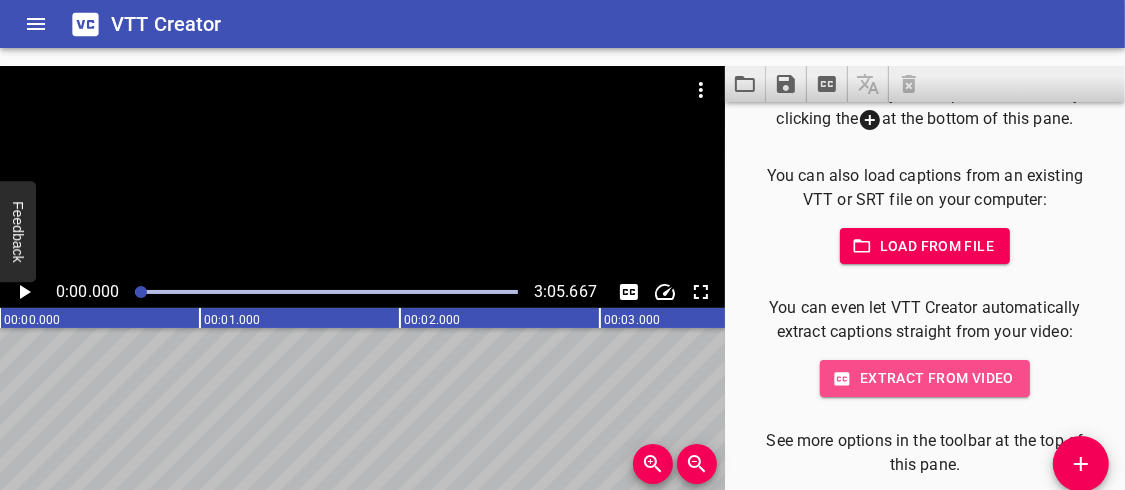 click on "Extract from video" at bounding box center [925, 378] 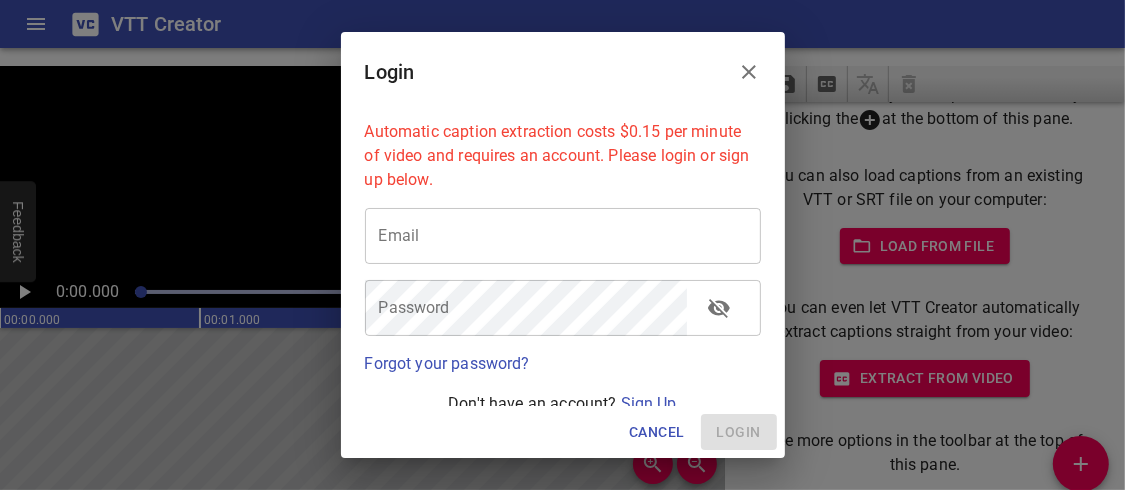 click 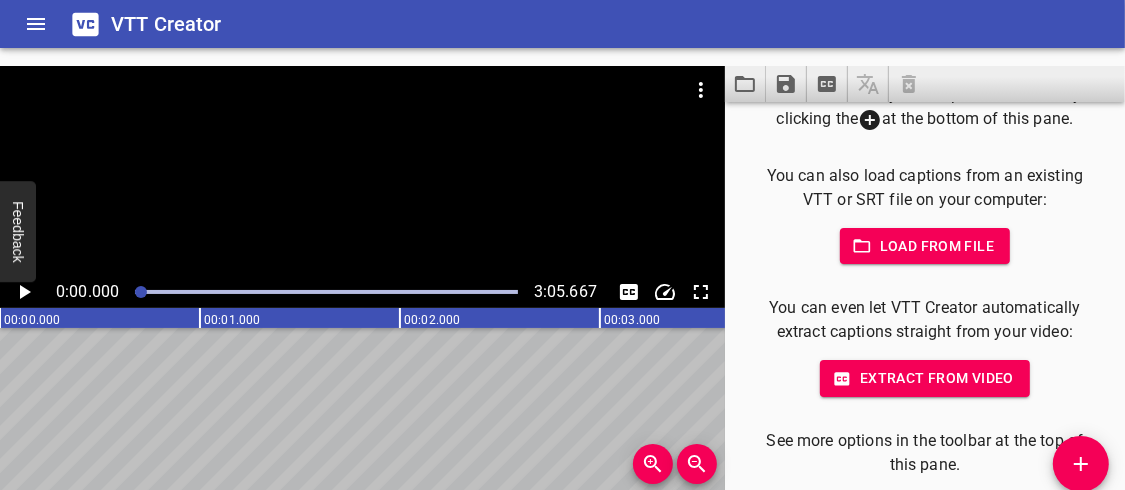 click 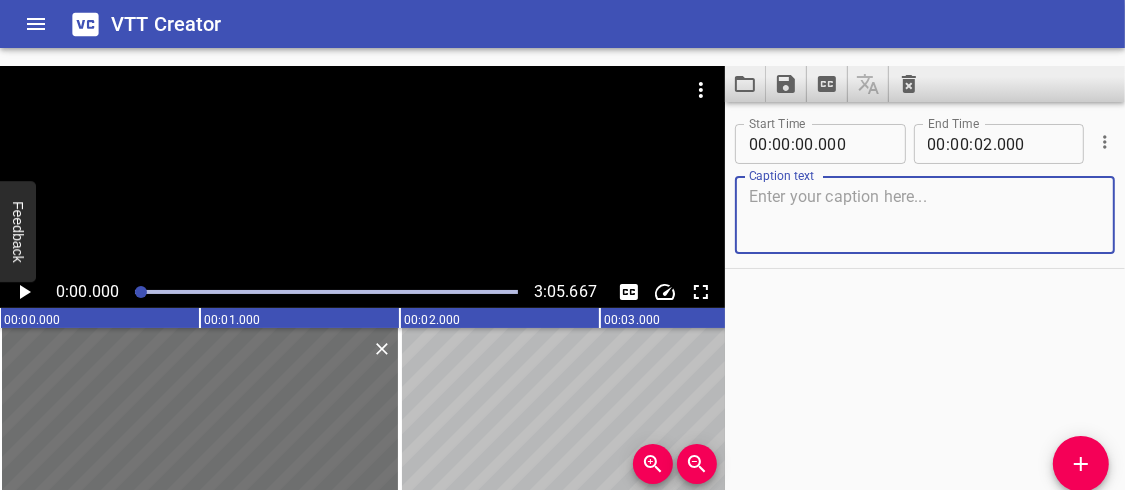 click at bounding box center [925, 215] 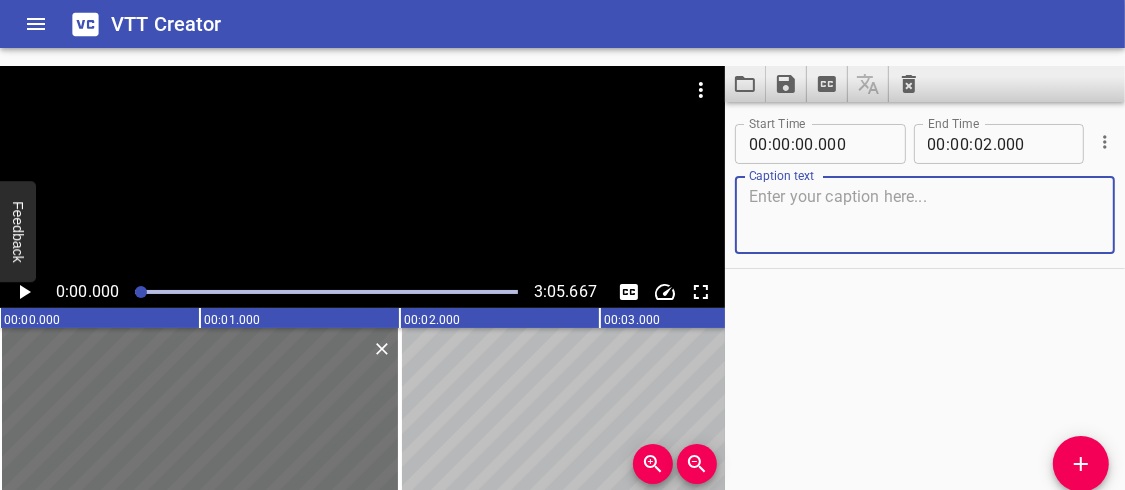paste on "Since the 90s of the last century, events have been a powerful marketing tool for the corporation habanos sa And before that for Cuba tobacco the first outstanding events were the 30th anniversary of the brand cohiba the so-called dinner of the century in which the brand Trinidad was presented and its first inhabited the founders And of course the festival of the habano." 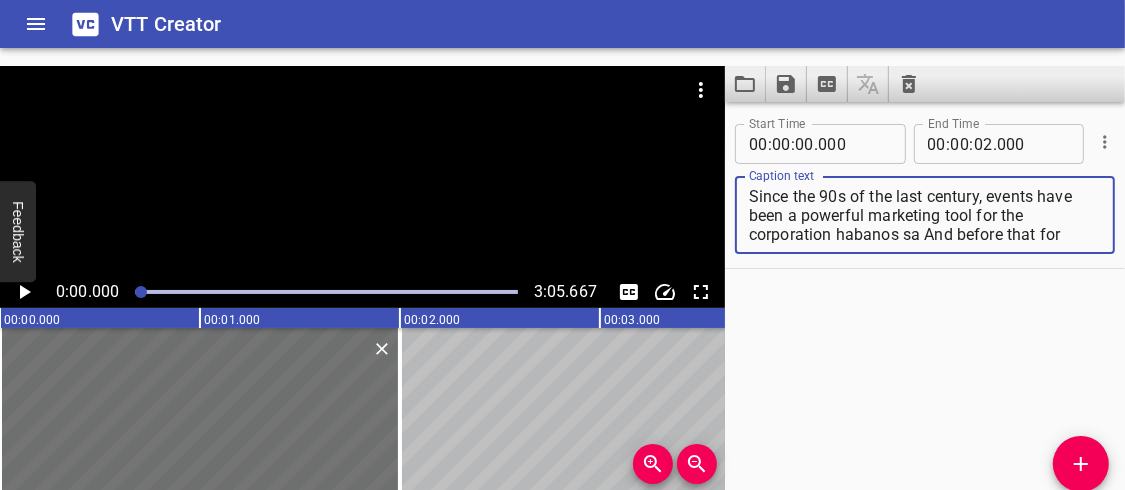 scroll, scrollTop: 113, scrollLeft: 0, axis: vertical 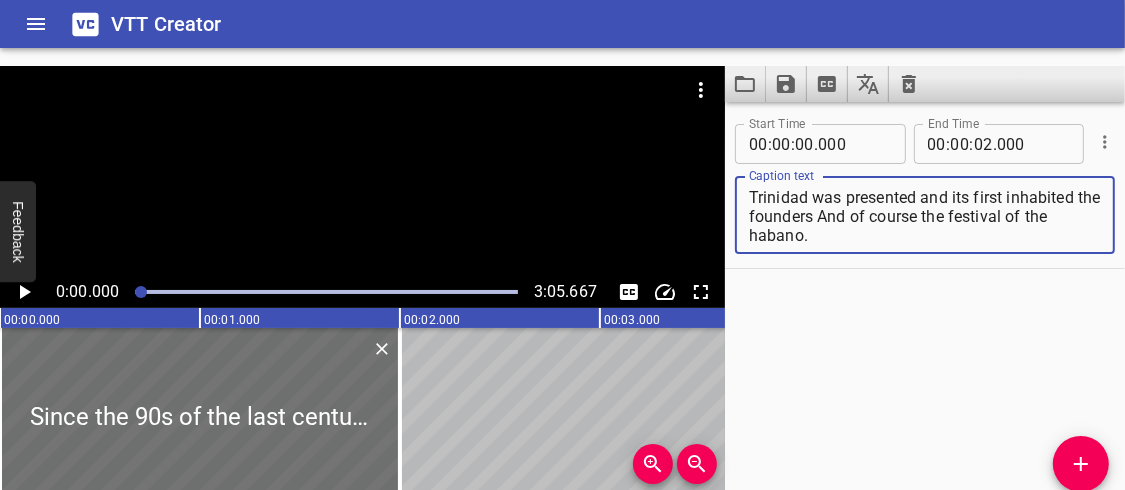 click on "Since the 90s of the last century, events have been a powerful marketing tool for the corporation habanos sa And before that for Cuba tobacco the first outstanding events were the 30th anniversary of the brand cohiba the so-called dinner of the century in which the brand Trinidad was presented and its first inhabited the founders And of course the festival of the habano." at bounding box center [925, 215] 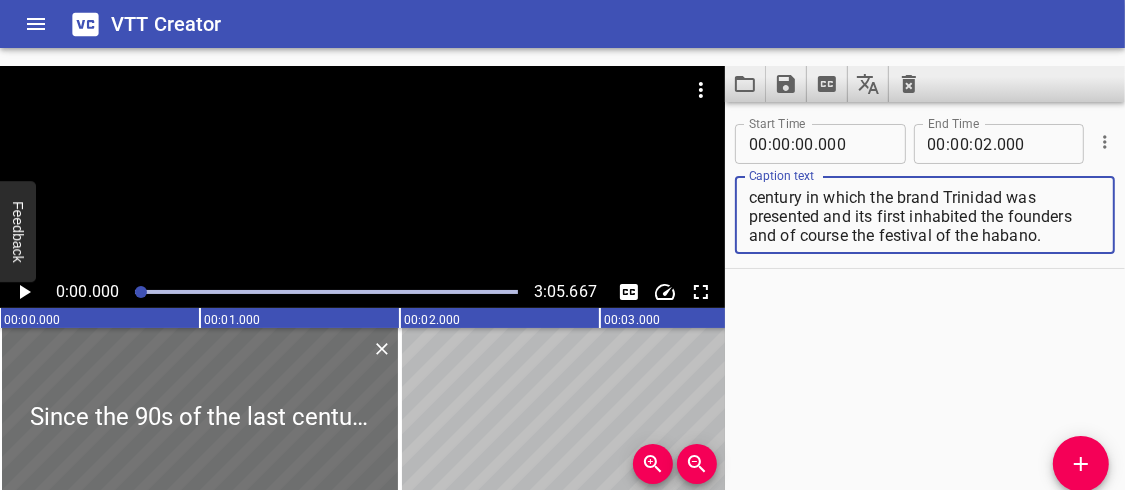 scroll, scrollTop: 113, scrollLeft: 0, axis: vertical 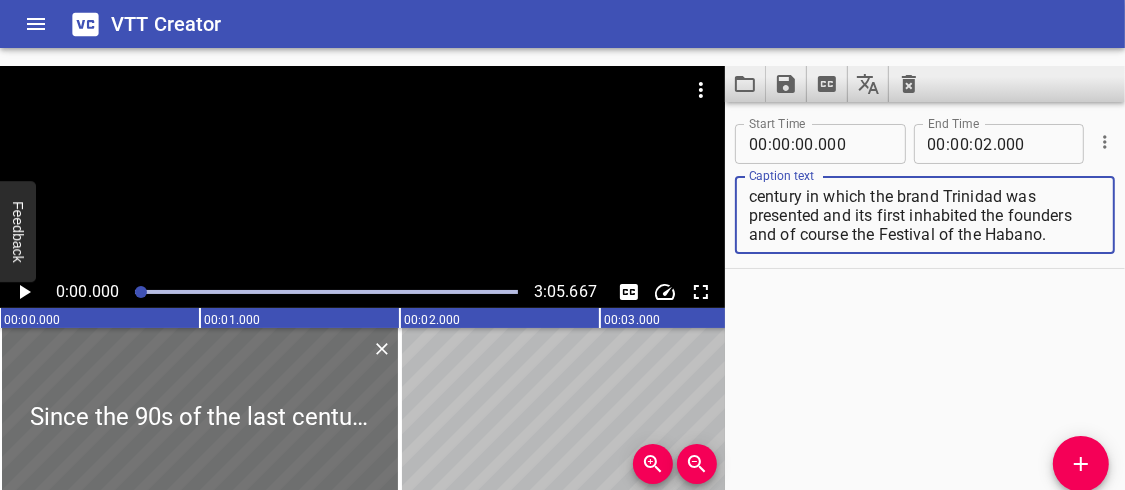 click on "Start Time 00 : 00 : 00 . 000 Start Time End Time 00 : 00 : 02 . 000 End Time Caption text Since the 90s of the last century, events have been a powerful marketing tool for the Habanos, S.A. and before that for Cubatabaco the first outstanding events were the 30th anniversary of the brand Cohiba the so-called dinner of the century in which the brand Trinidad was presented and its first inhabited the founders and of course the Festival of the Habano. Caption text" at bounding box center [925, 305] 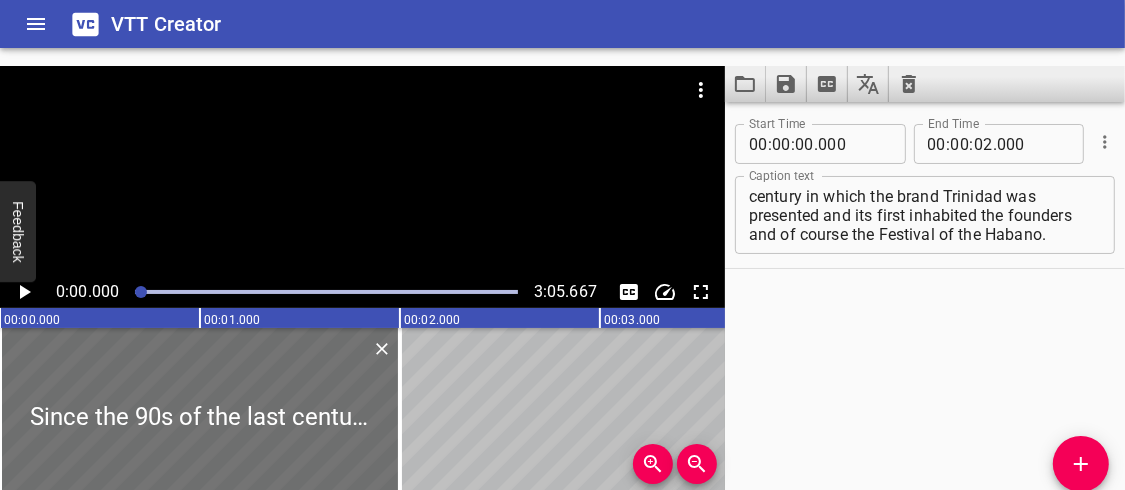 click on "Since the 90s of the last century, events have been a powerful marketing tool for the Habanos, S.A. and before that for Cubatabaco the first outstanding events were the 30th anniversary of the brand Cohiba the so-called dinner of the century in which the brand Trinidad was presented and its first inhabited the founders and of course the Festival of the Habano." at bounding box center (925, 215) 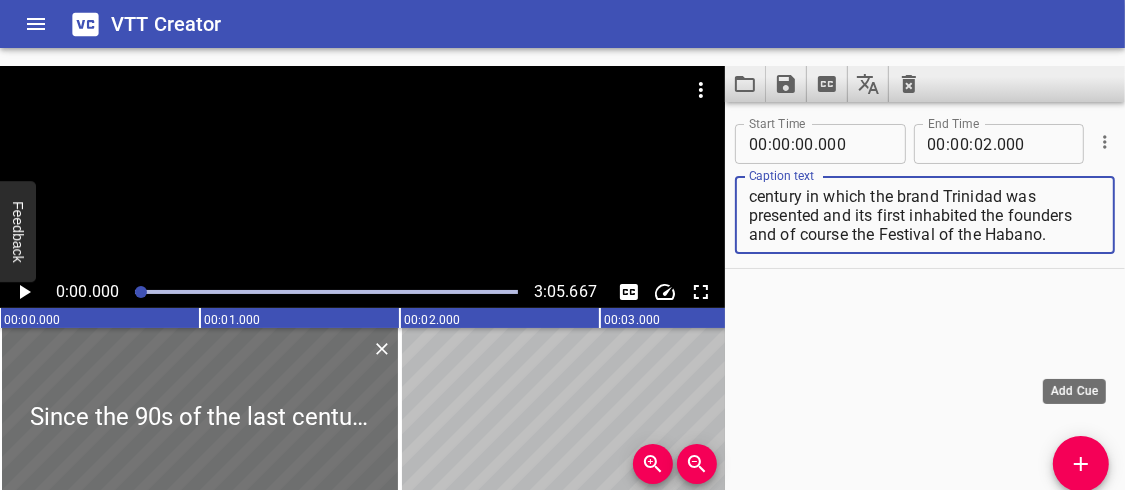 click 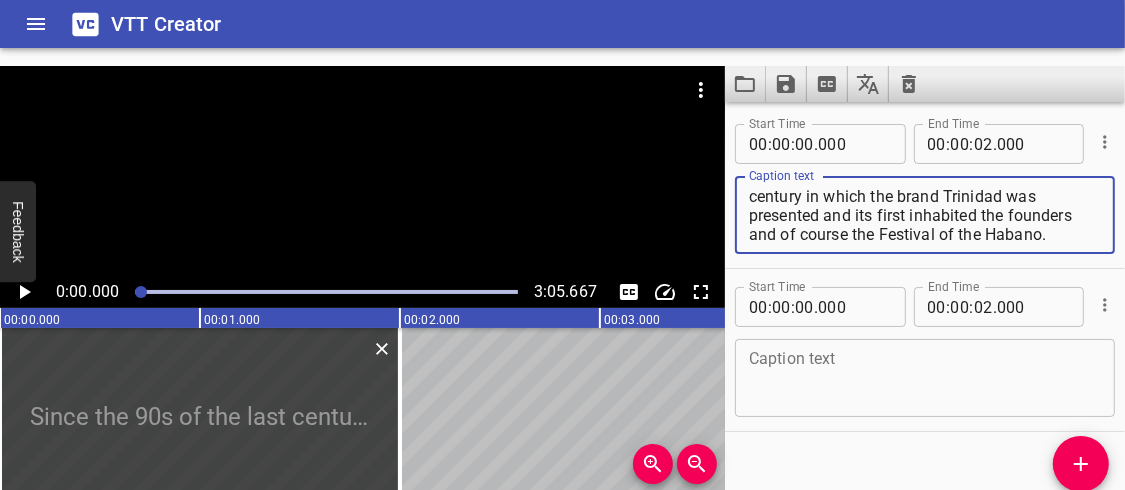 click on "Since the 90s of the last century, events have been a powerful marketing tool for the Habanos, S.A. and before that for Cubatabaco the first outstanding events were the 30th anniversary of the brand Cohiba the so-called dinner of the century in which the brand Trinidad was presented and its first inhabited the founders and of course the Festival of the Habano." at bounding box center (925, 215) 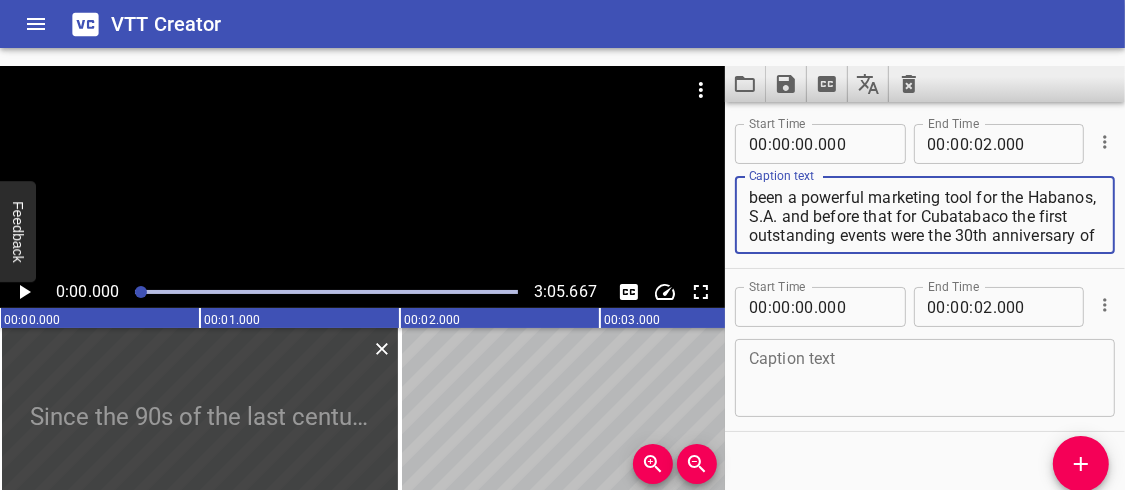 scroll, scrollTop: 0, scrollLeft: 0, axis: both 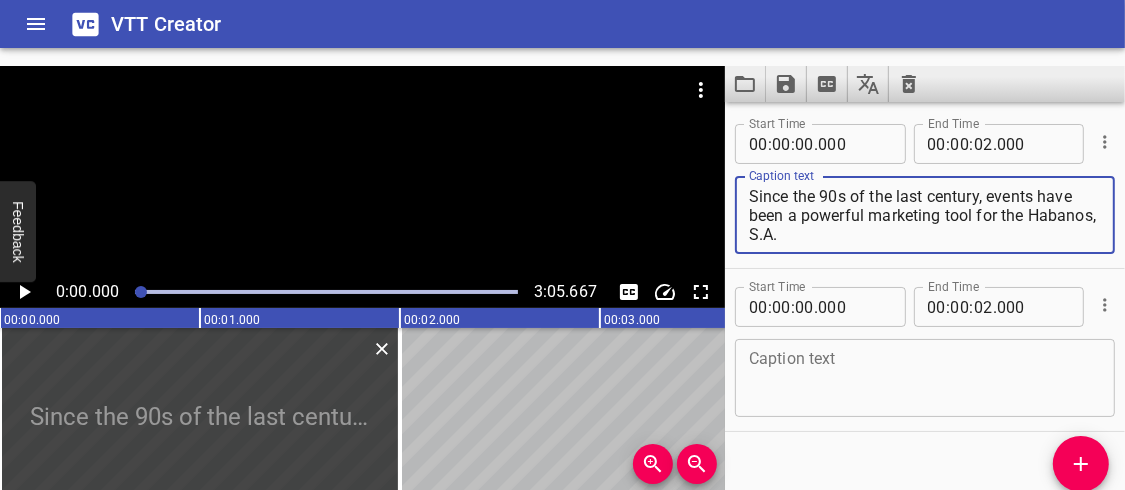 type on "Since the 90s of the last century, events have been a powerful marketing tool for the Habanos, S.A." 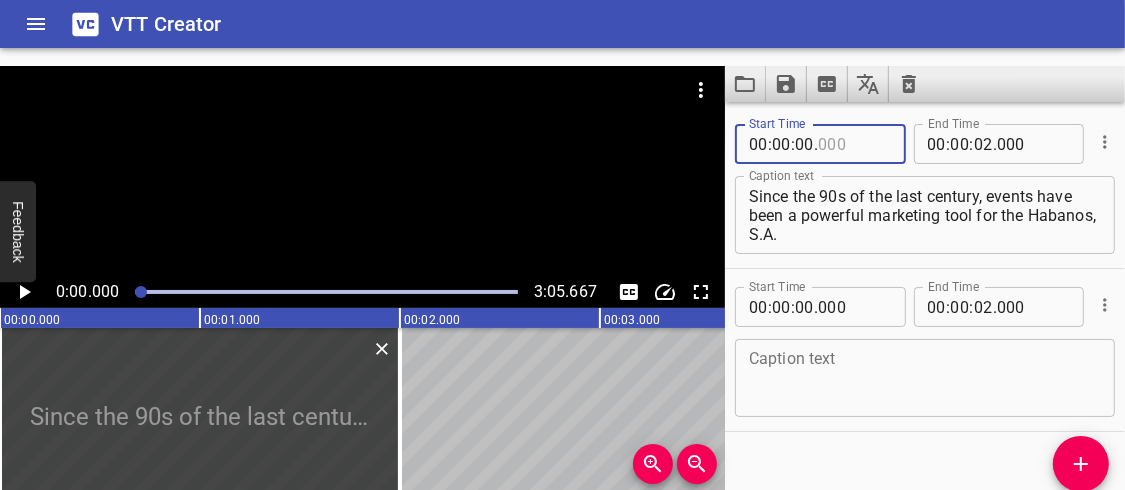click at bounding box center (854, 144) 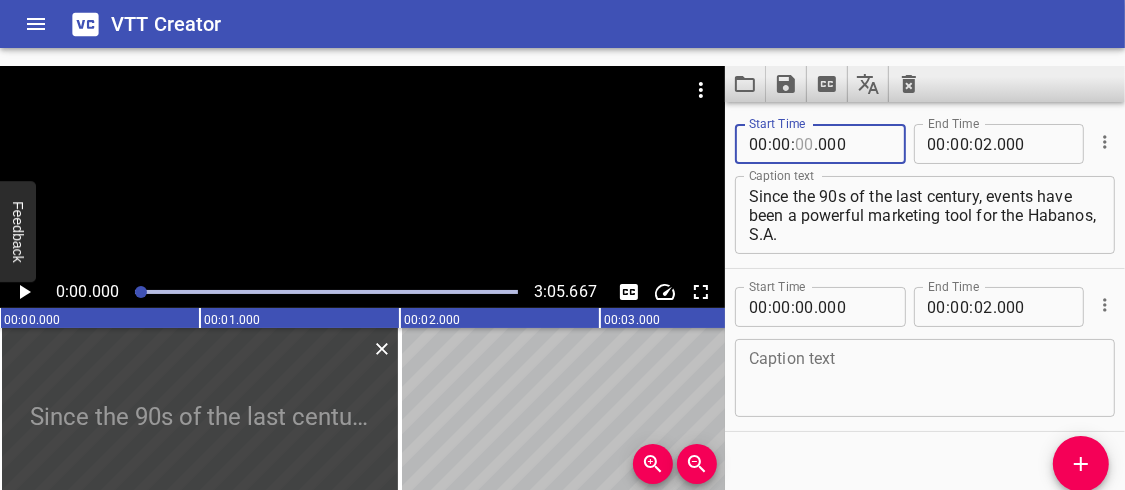 click at bounding box center (804, 144) 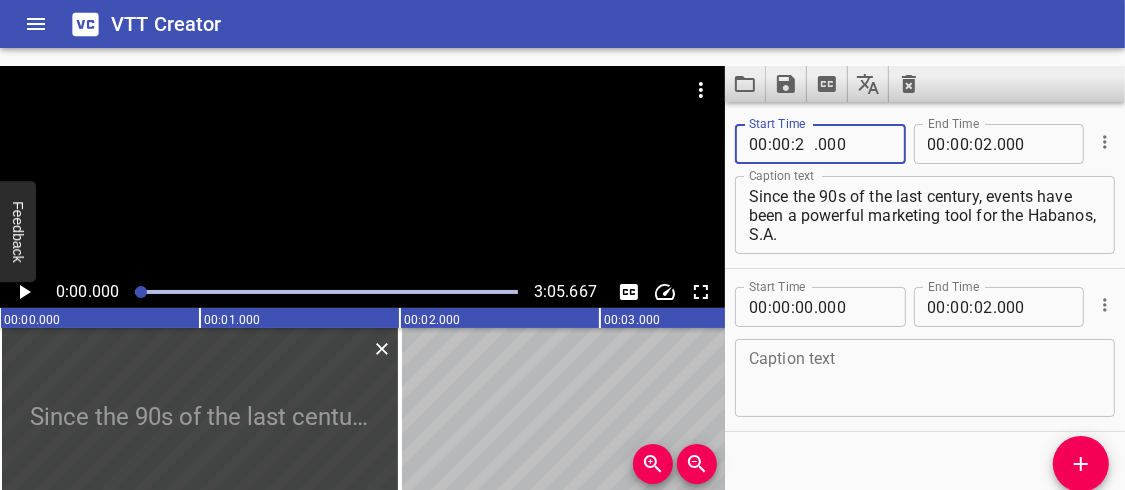type on "21" 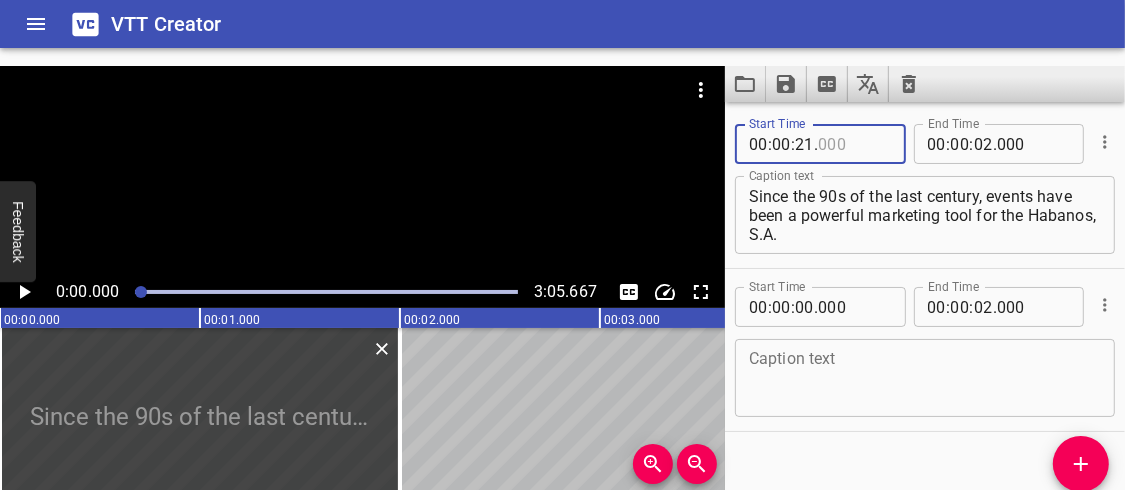 type on "000" 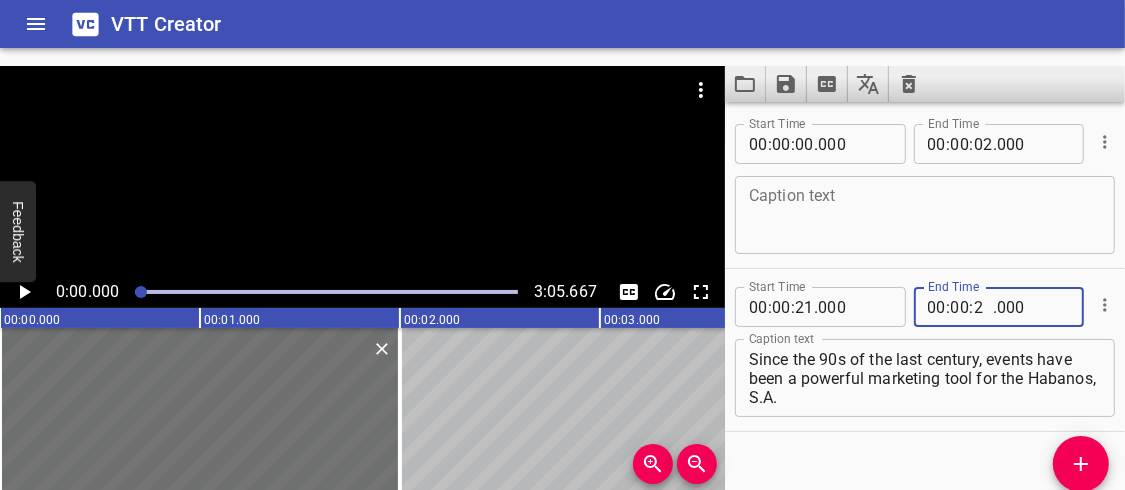 type on "29" 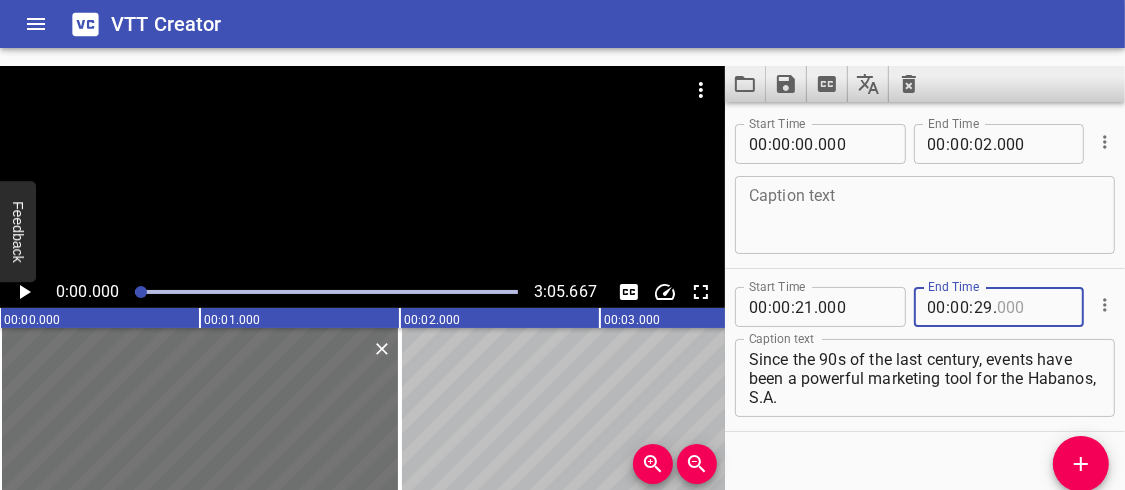 type on "000" 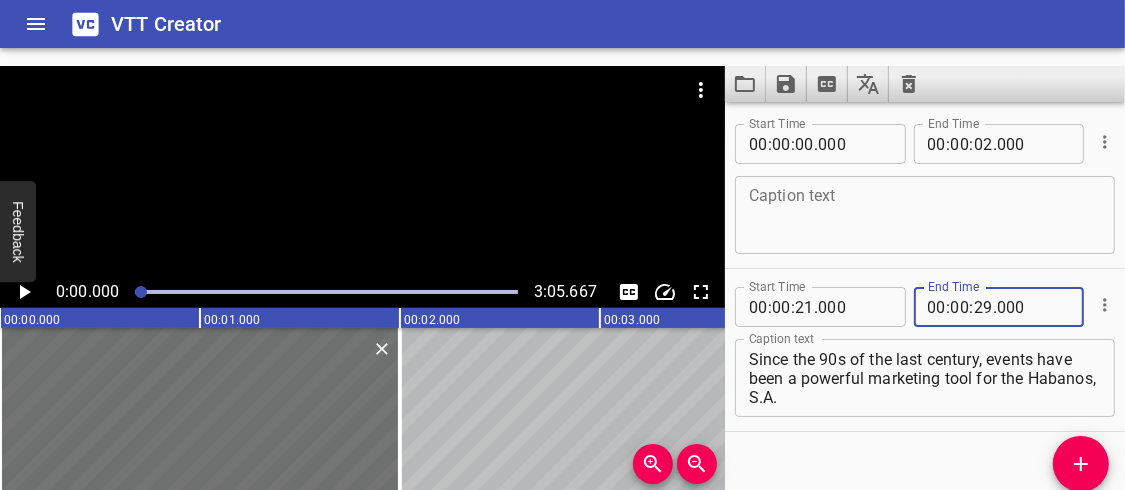 click on "Since the 90s of the last century, events have been a powerful marketing tool for the Habanos, S.A." at bounding box center (925, 378) 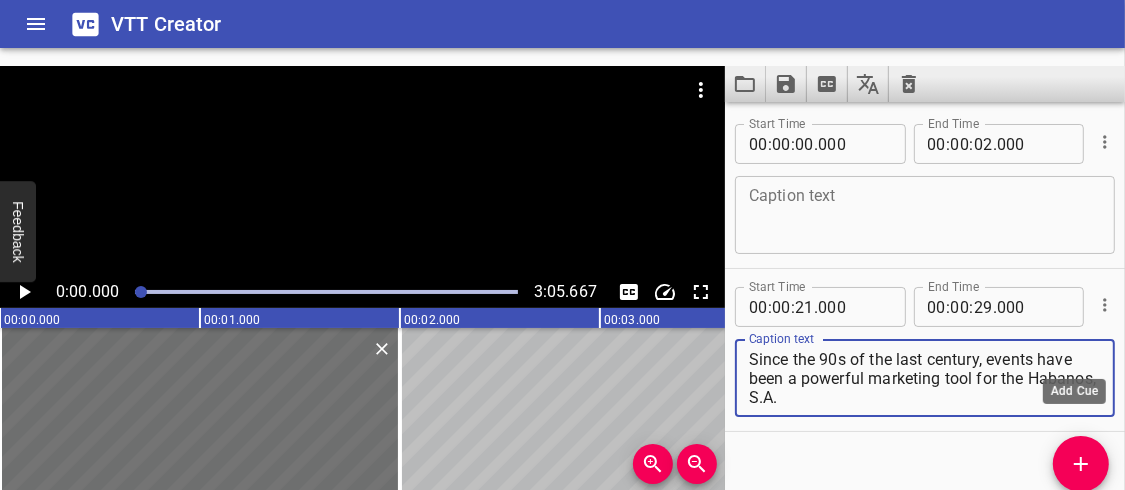 click 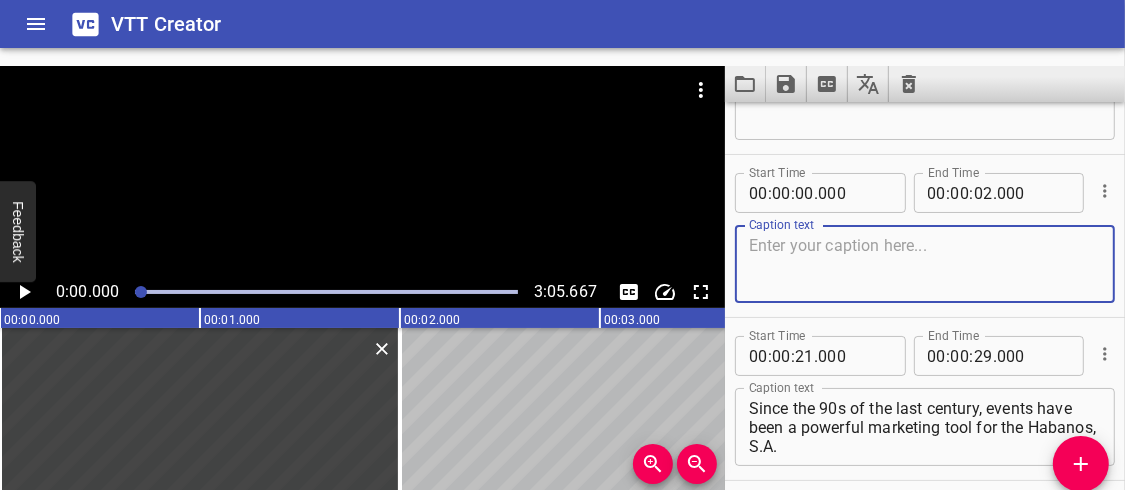 scroll, scrollTop: 115, scrollLeft: 0, axis: vertical 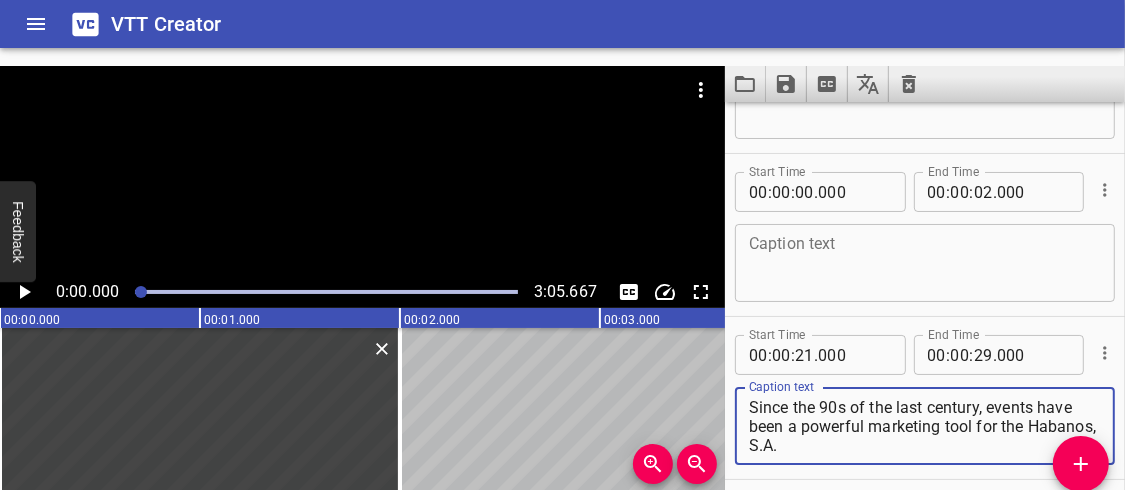 click on "Since the 90s of the last century, events have been a powerful marketing tool for the Habanos, S.A." at bounding box center (925, 426) 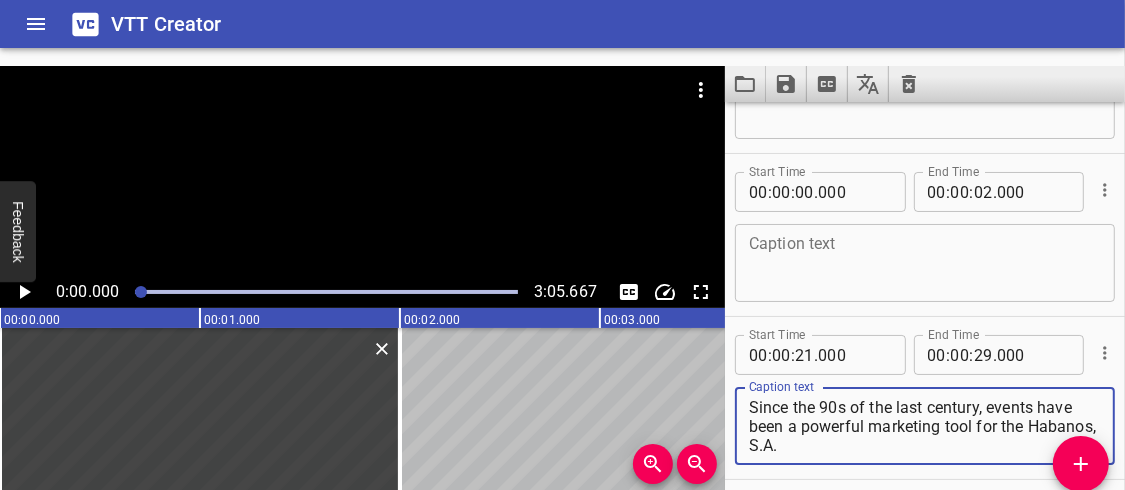 click on "Since the 90s of the last century, events have been a powerful marketing tool for the Habanos, S.A." at bounding box center [925, 426] 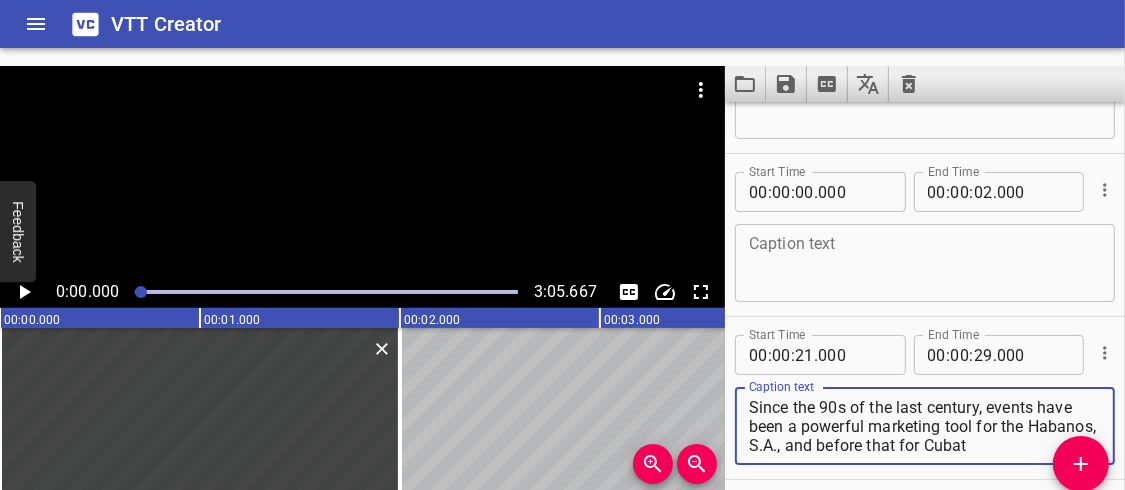 scroll, scrollTop: 0, scrollLeft: 0, axis: both 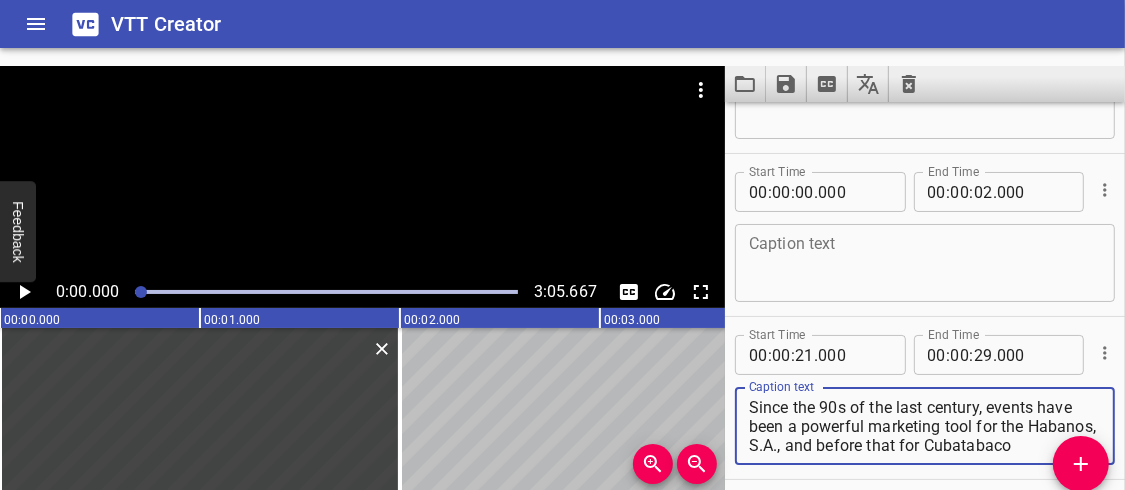 type on "Since the 90s of the last century, events have been a powerful marketing tool for the Habanos, S.A., and before that for Cubatabaco" 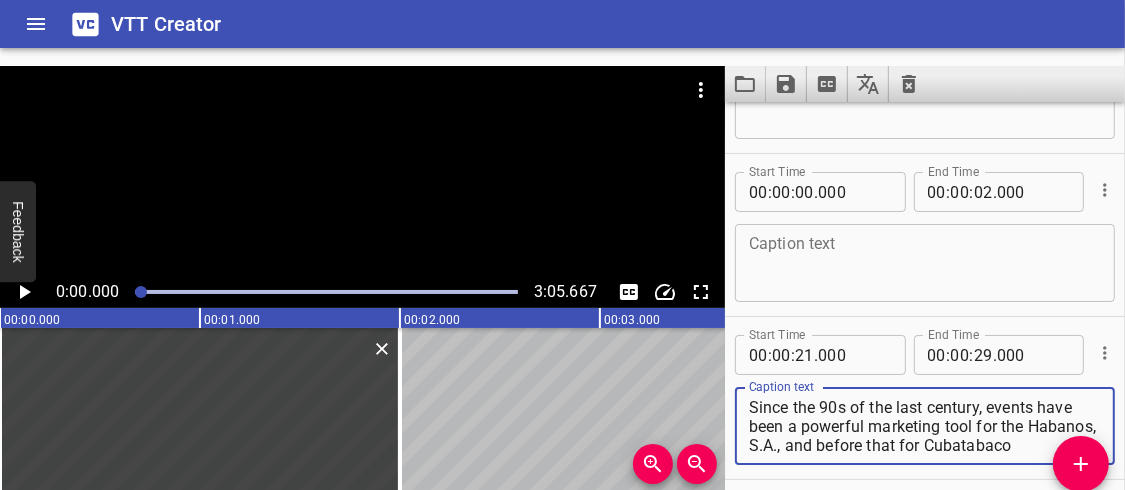 click on "Since the 90s of the last century, events have been a powerful marketing tool for the Habanos, S.A., and before that for Cubatabaco" at bounding box center [925, 426] 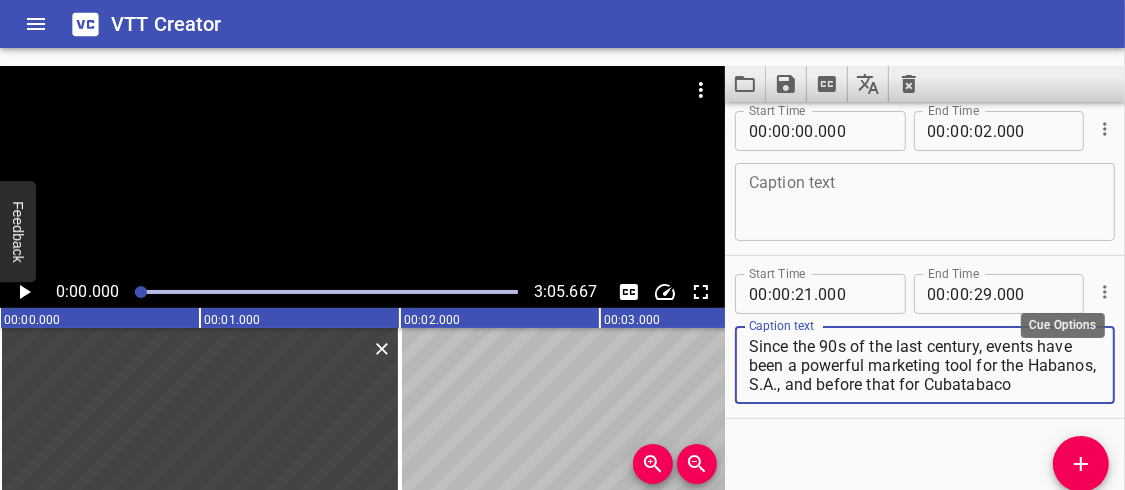 click 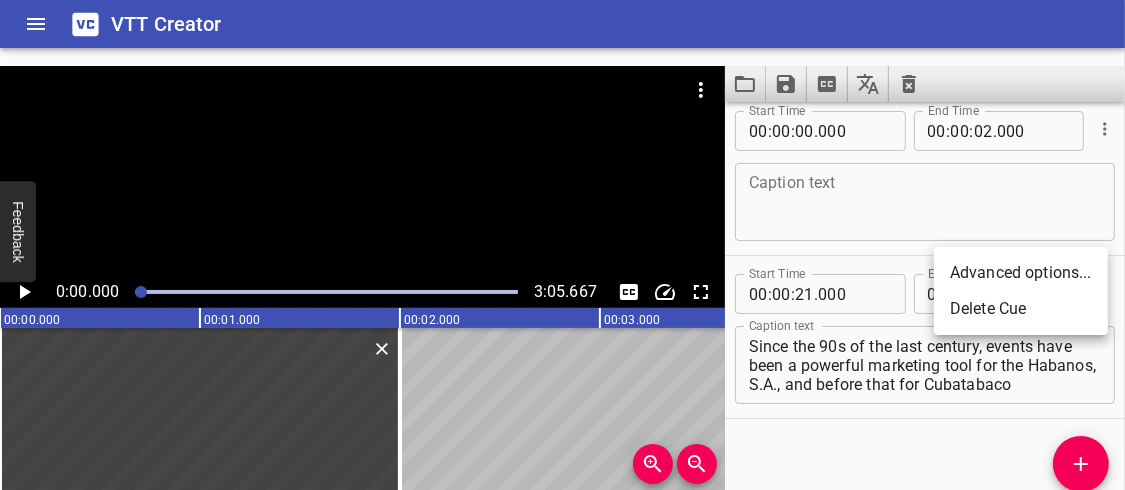 click at bounding box center [562, 245] 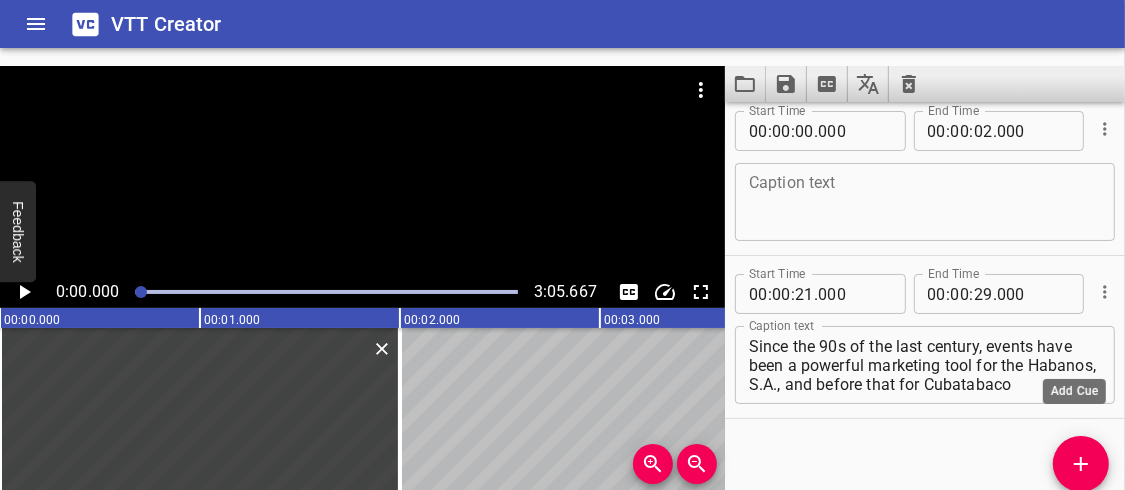 click 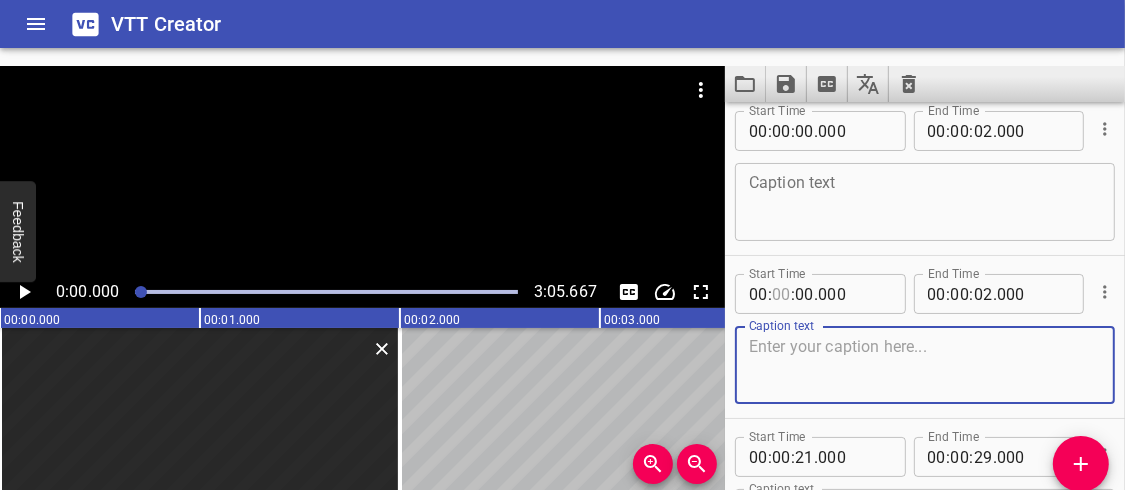 click at bounding box center (781, 294) 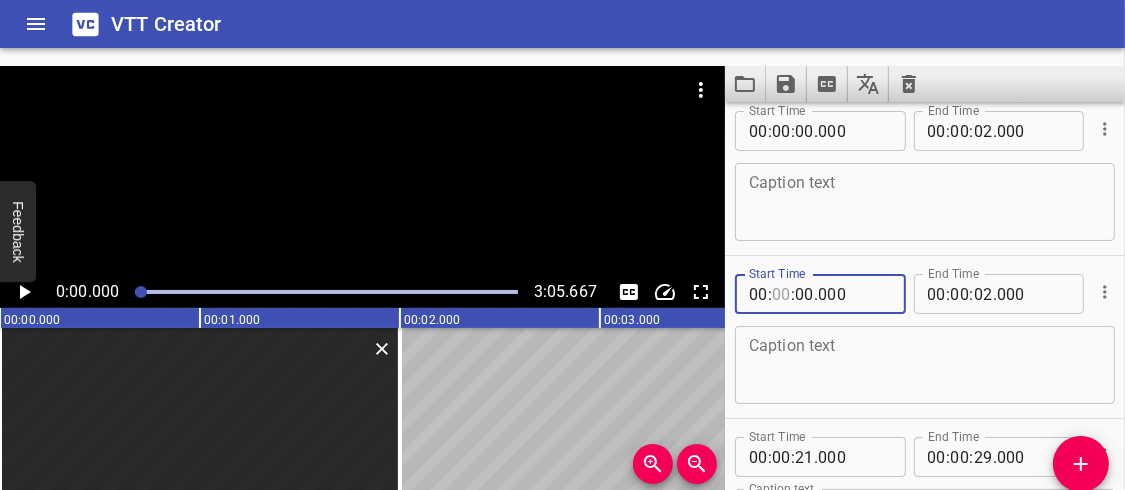 type on "00" 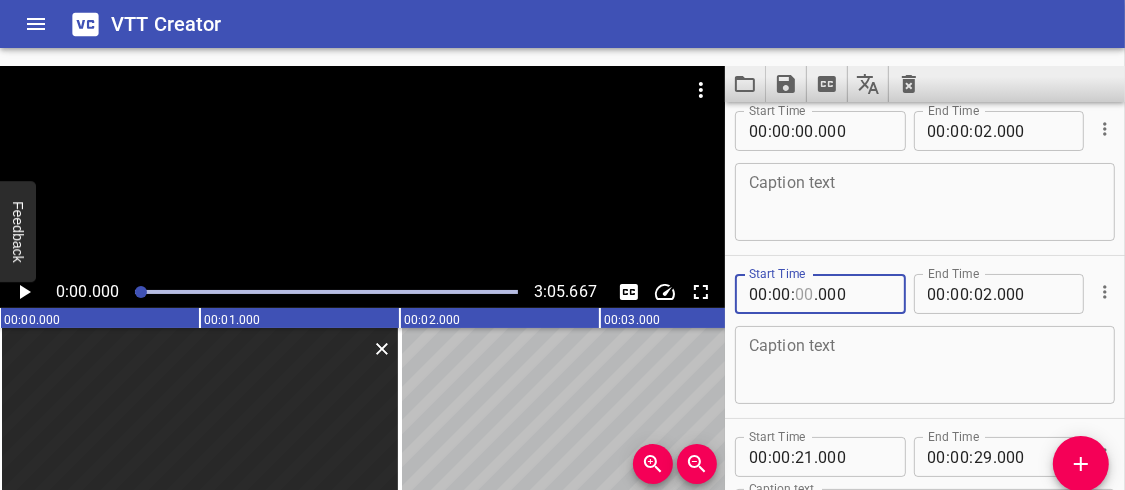 click at bounding box center [804, 294] 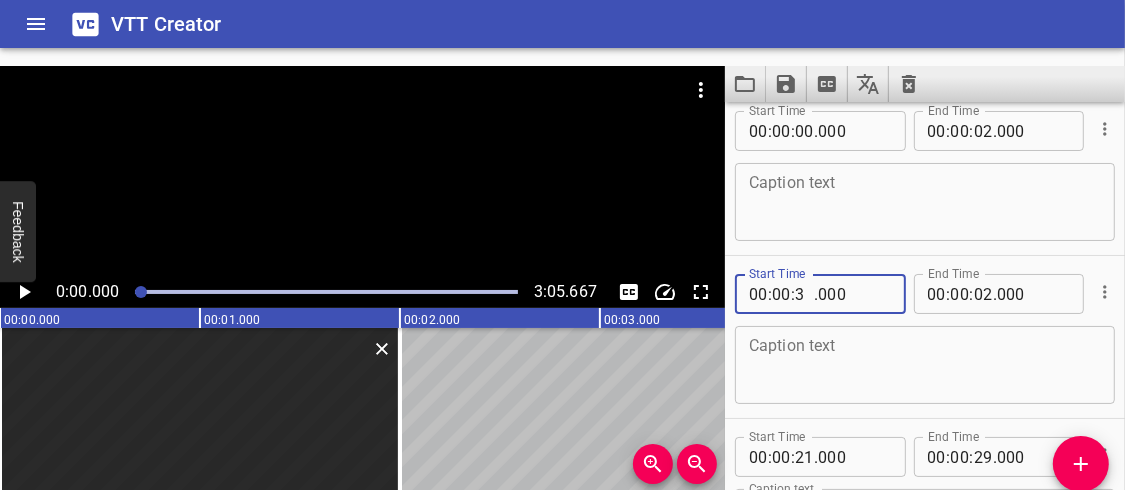 type on "33" 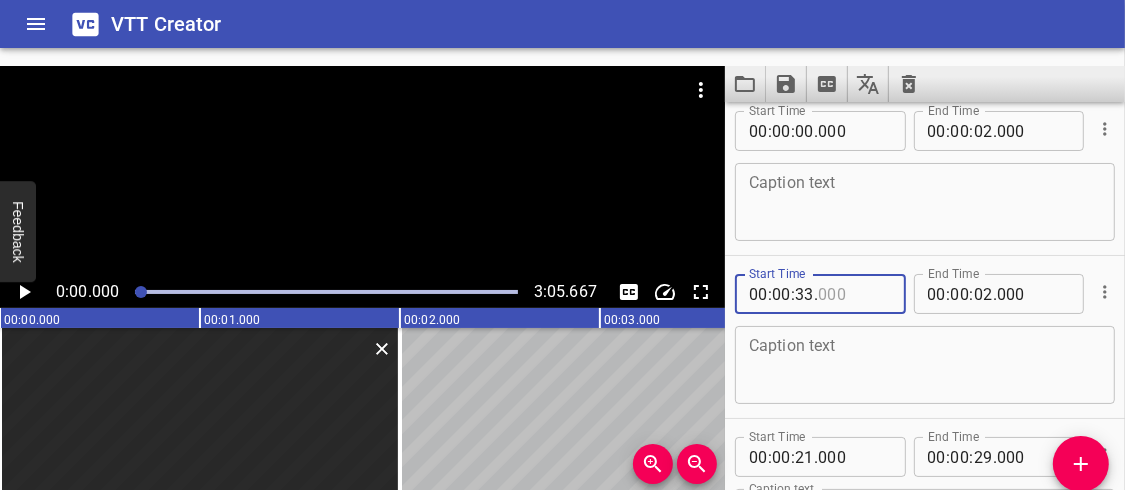 type on "000" 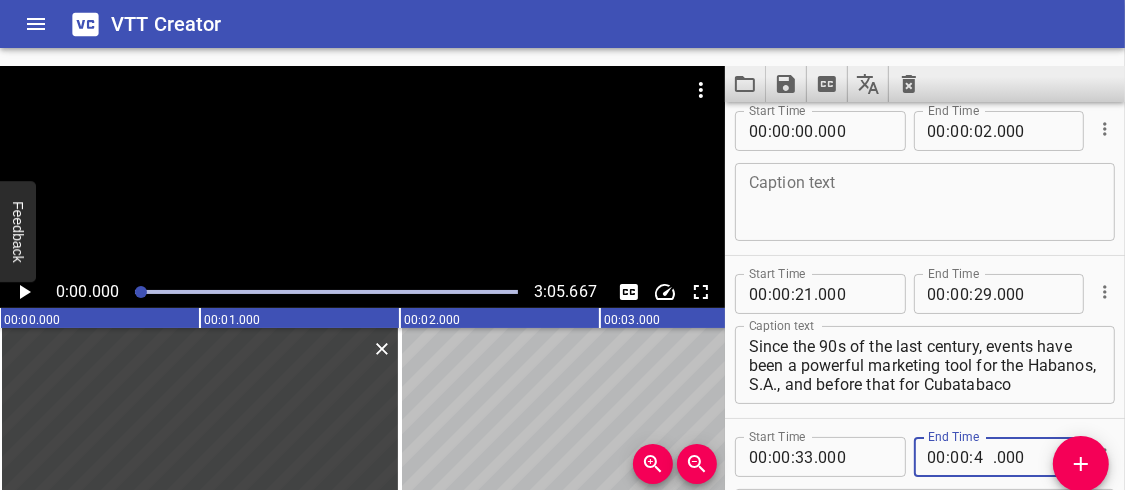 type on "40" 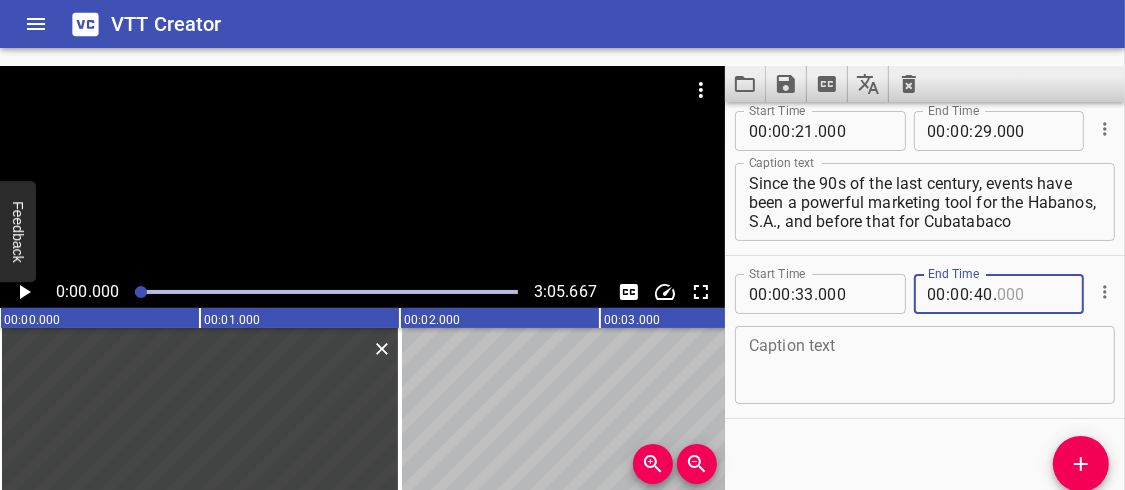 scroll, scrollTop: 338, scrollLeft: 0, axis: vertical 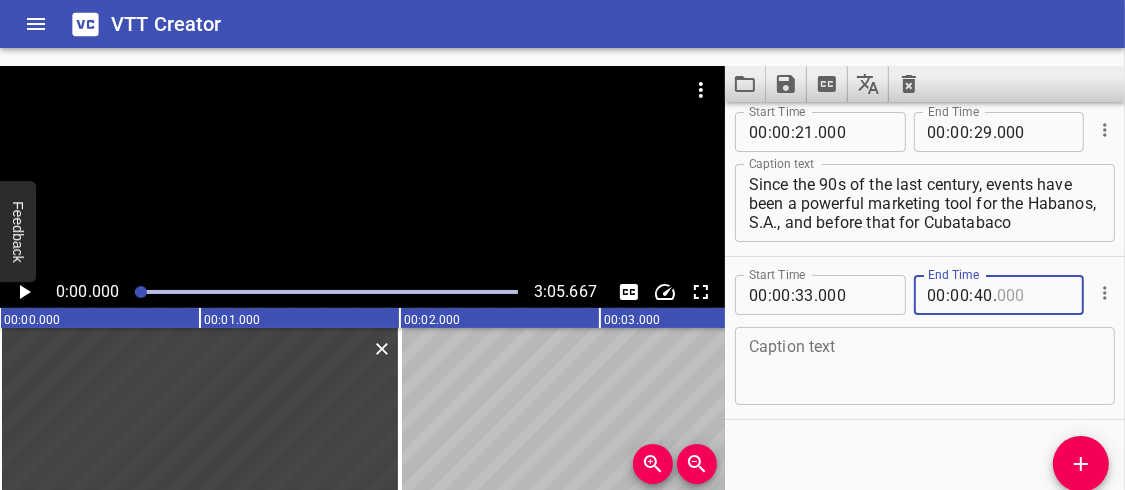 type on "000" 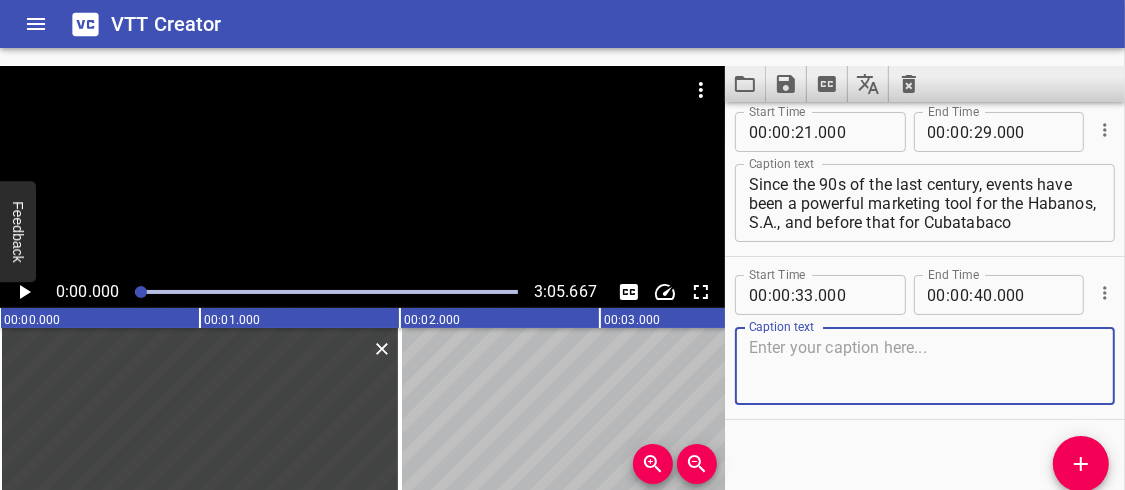 click at bounding box center (925, 366) 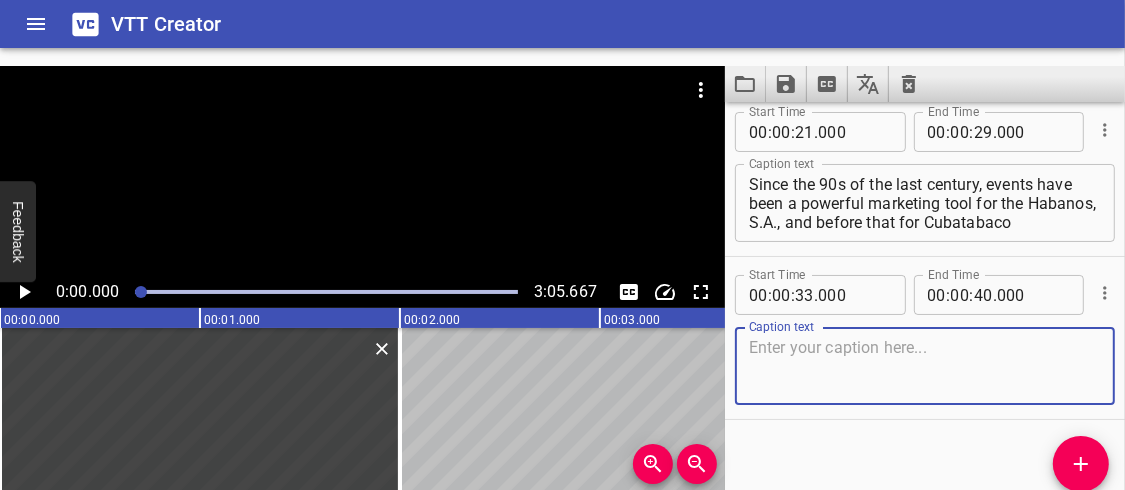 paste on "the first outstanding events were the 30th anniversary of the brand cohiba the so-called dinner of the century in which the brand Trinidad was presented" 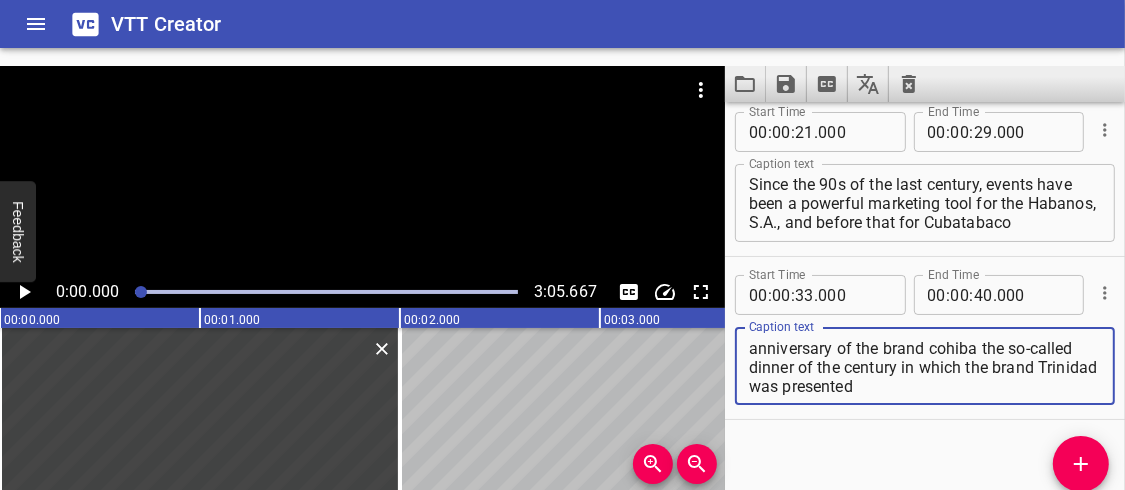 scroll, scrollTop: 0, scrollLeft: 0, axis: both 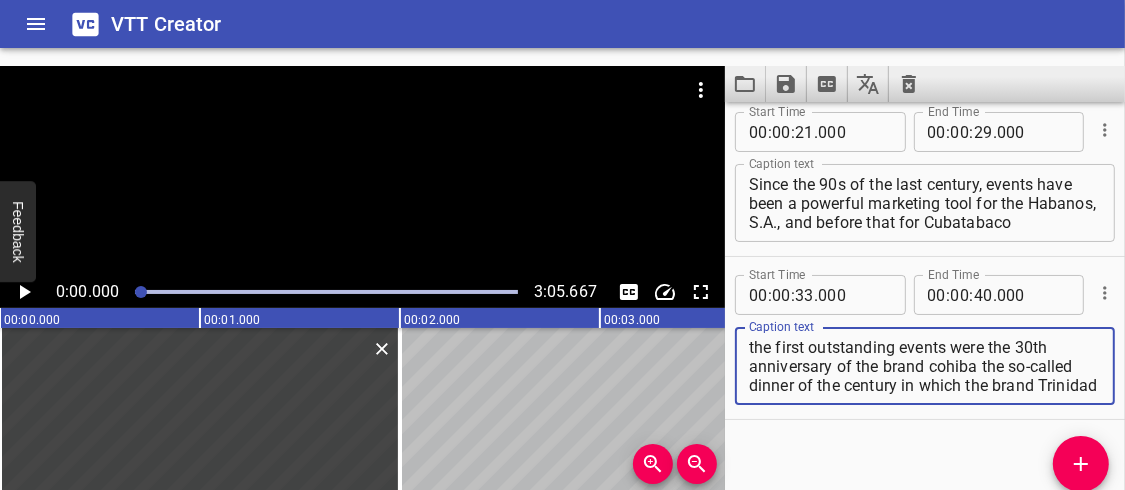 type on "the first outstanding events were the 30th anniversary of the brand cohiba the so-called dinner of the century in which the brand Trinidad was presented" 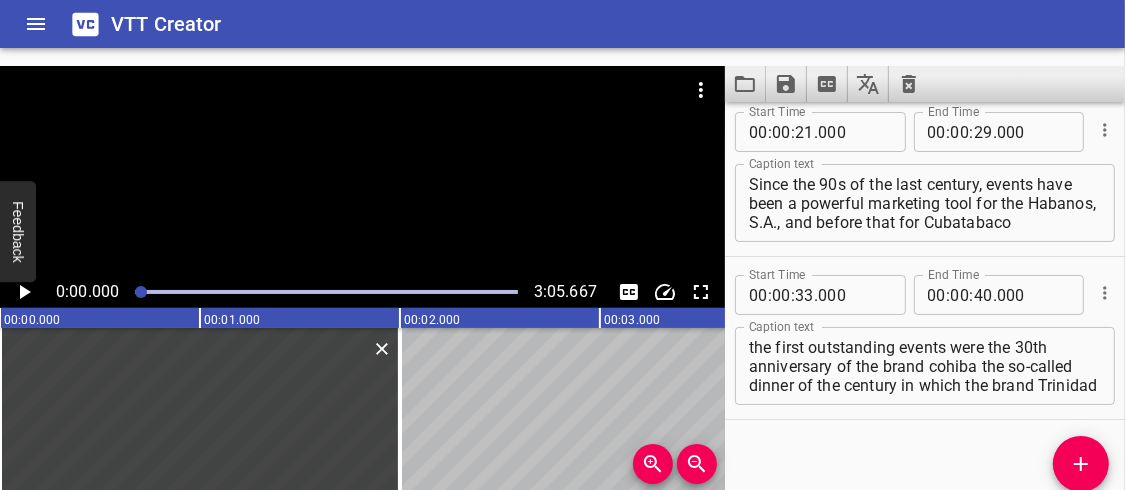 click on "Start Time 00 : 00 : 00 . 000 Start Time End Time 00 : 00 : 02 . 000 End Time Caption text Caption text Start Time 00 : 00 : 00 . 000 Start Time End Time 00 : 00 : 02 . 000 End Time Caption text Caption text Start Time 00 : 00 : 21 . 000 Start Time End Time 00 : 00 : 29 . 000 End Time Caption text Since the 90s of the last century, events have been a powerful marketing tool for the Habanos, S.A., and before that for Cubatabaco Caption text Start Time 00 : 00 : 33 . 000 Start Time End Time 00 : 00 : 40 . 000 End Time Caption text the first outstanding events were the 30th anniversary of the brand cohiba the so-called dinner of the century in which the brand Trinidad was presented Caption text" at bounding box center [925, 305] 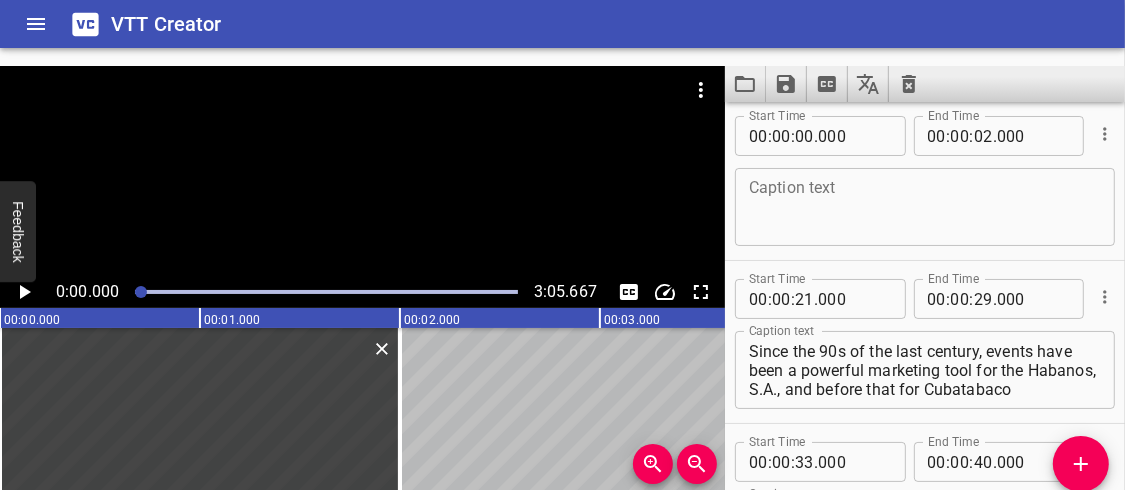 scroll, scrollTop: 0, scrollLeft: 0, axis: both 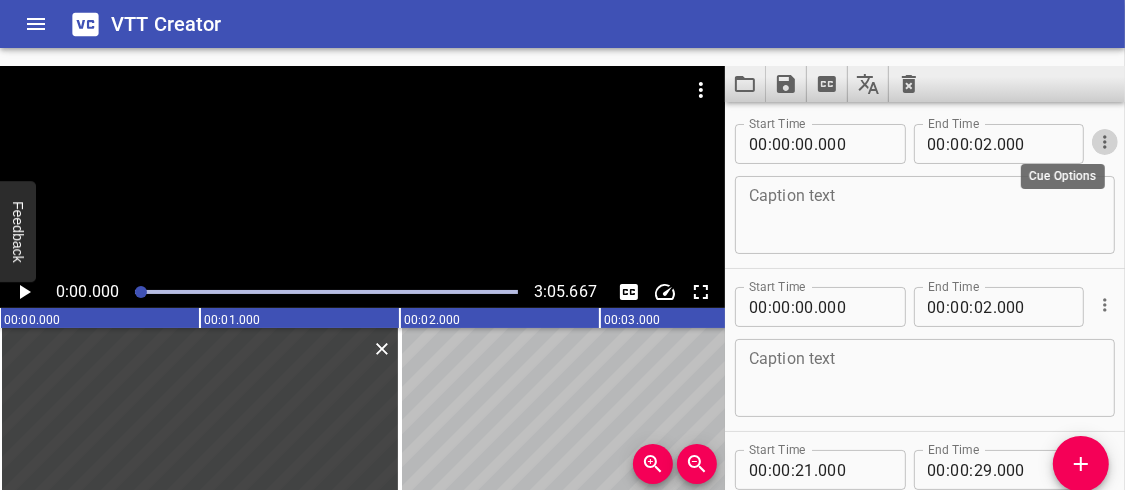 click 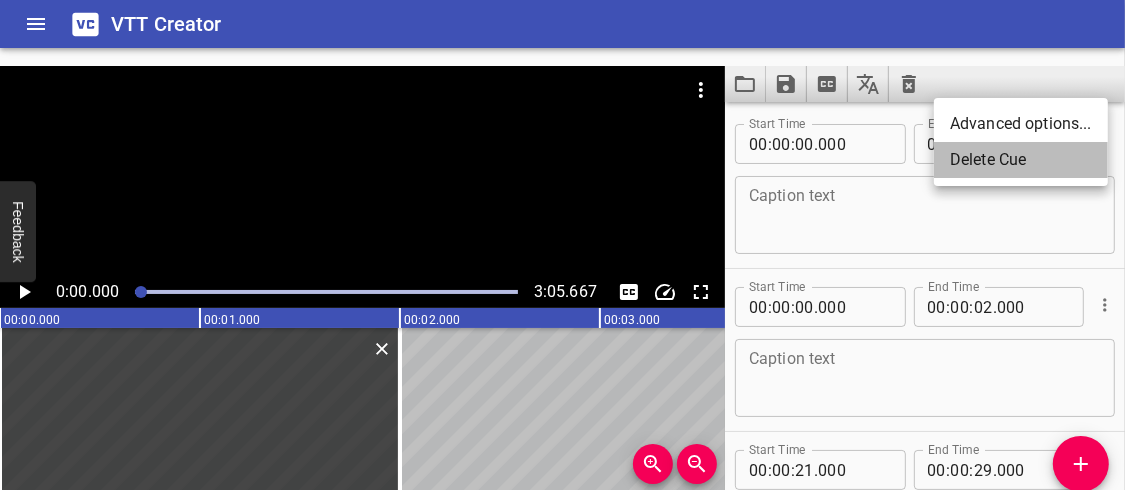 click on "Delete Cue" at bounding box center [1021, 160] 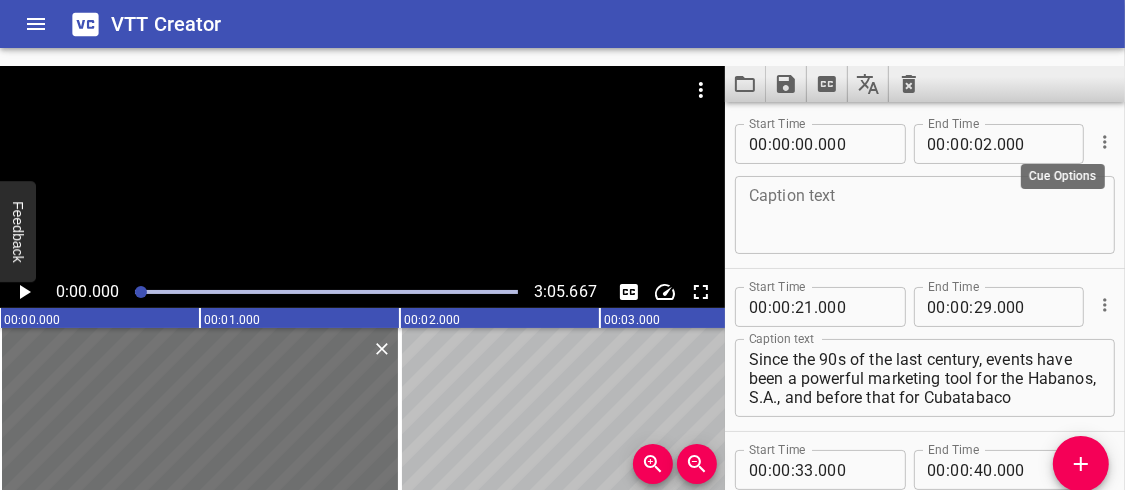 click 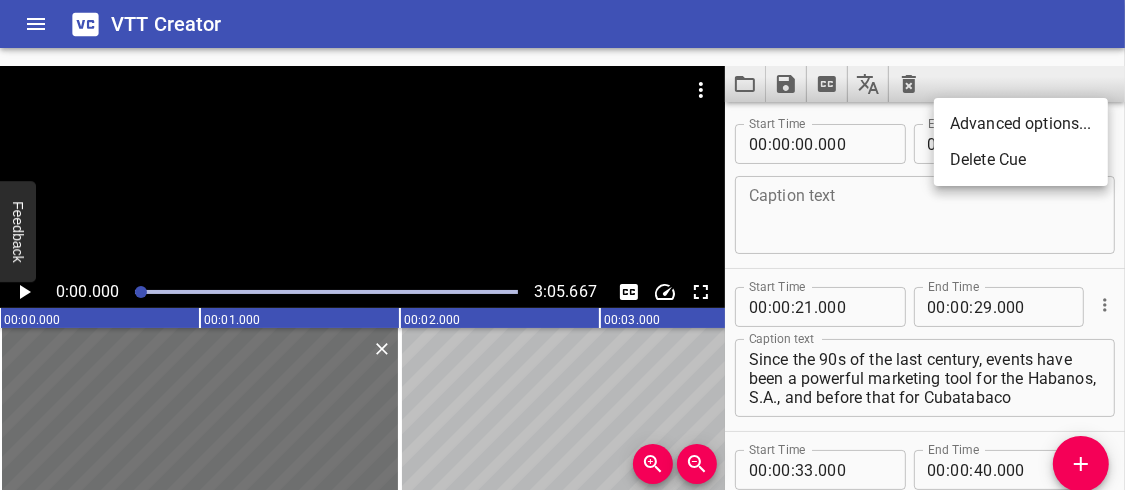 click on "Delete Cue" at bounding box center (1021, 160) 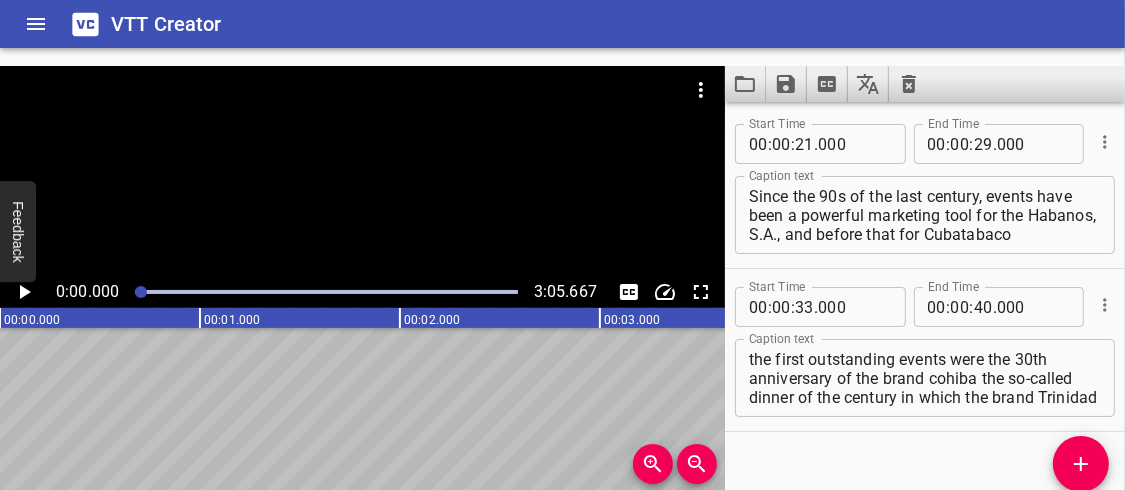 click on "Start Time 00 : 00 : 21 . 000 Start Time End Time 00 : 00 : 29 . 000 End Time Caption text Since the 90s of the last century, events have been a powerful marketing tool for the Habanos, S.A., and before that for Cubatabaco Caption text Start Time 00 : 00 : 33 . 000 Start Time End Time 00 : 00 : 40 . 000 End Time Caption text the first outstanding events were the 30th anniversary of the brand cohiba the so-called dinner of the century in which the brand Trinidad was presented Caption text" at bounding box center (925, 305) 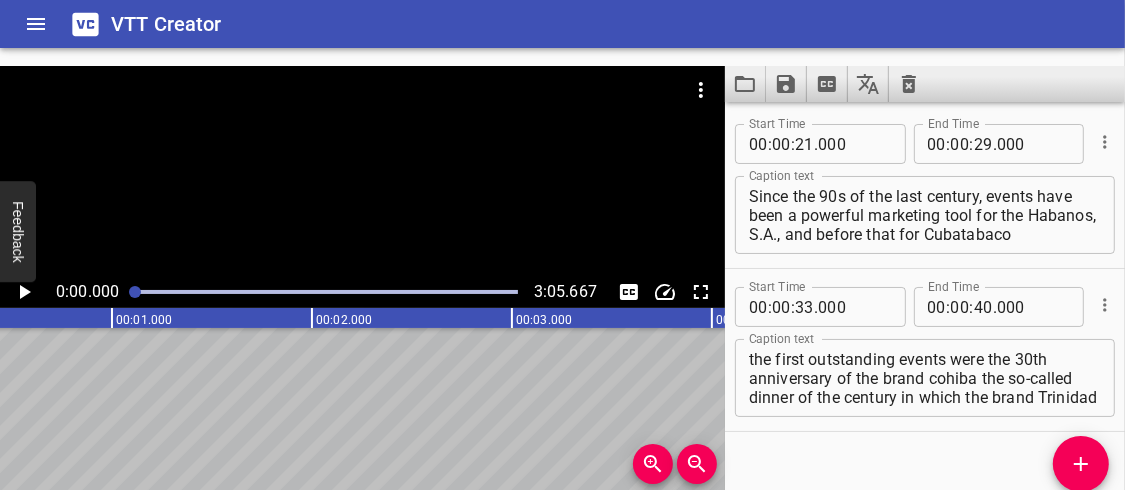 scroll, scrollTop: 0, scrollLeft: 17, axis: horizontal 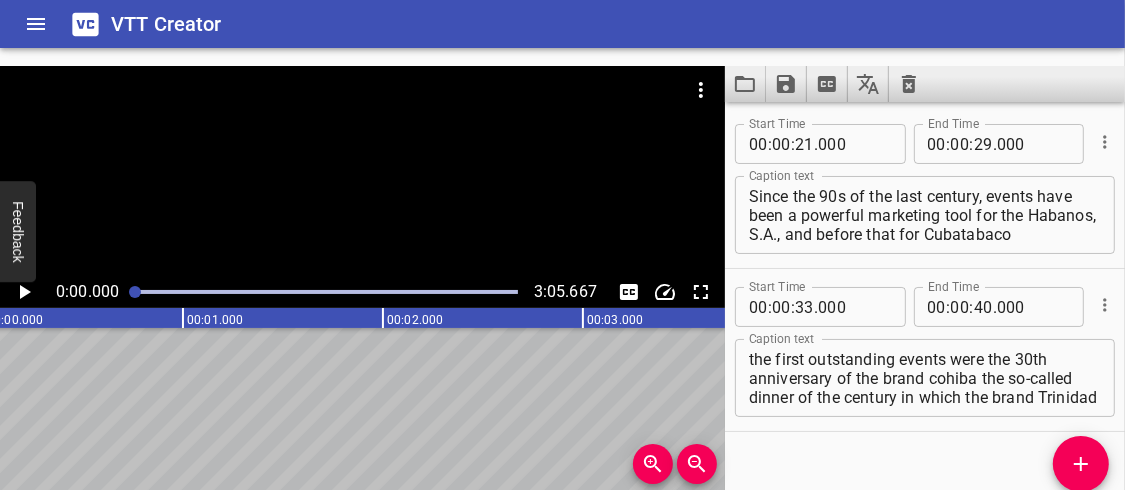click at bounding box center [326, 292] 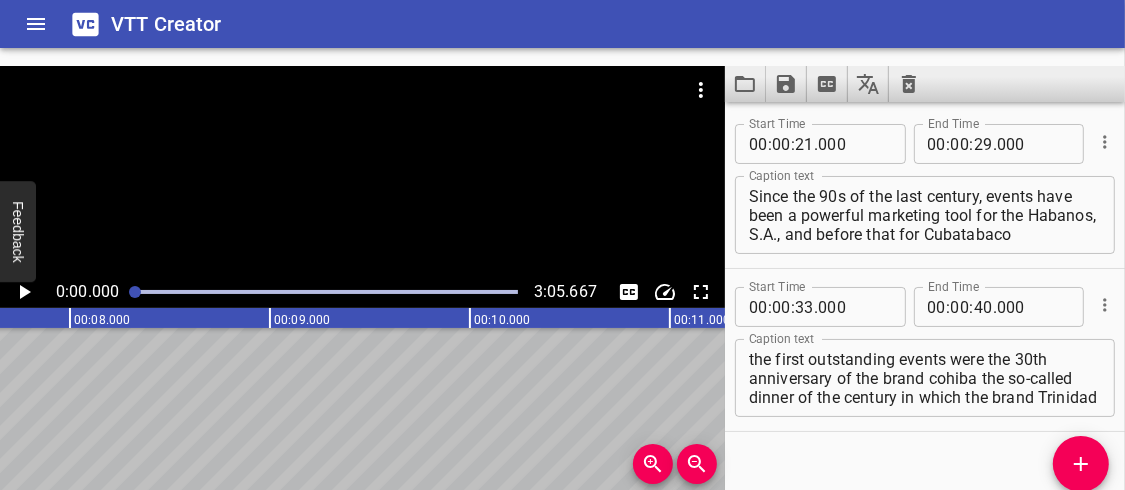 scroll, scrollTop: 0, scrollLeft: 1660, axis: horizontal 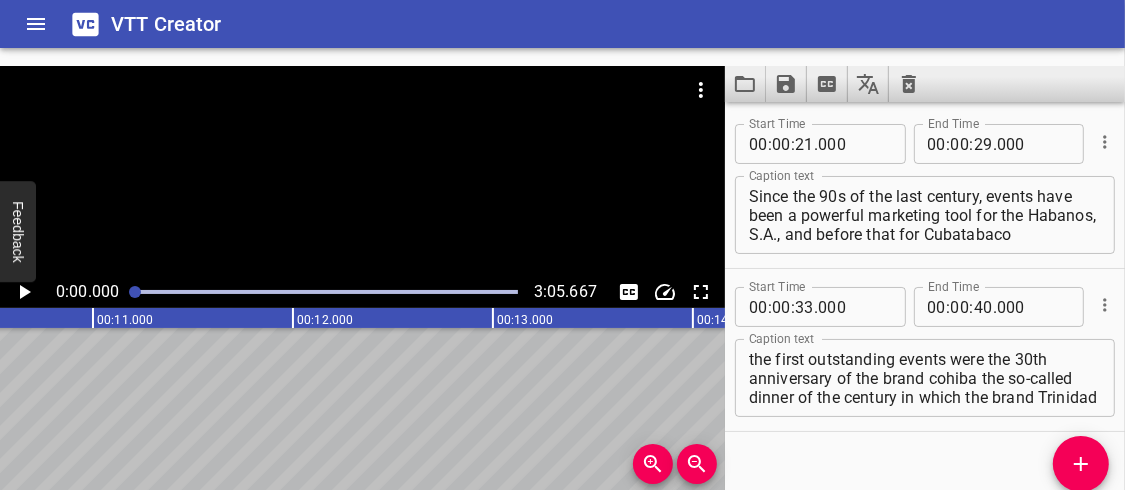 click on "Since the 90s of the last century, events have been a powerful marketing tool for the Habanos, S.A., and before that for Cubatabaco the first outstanding events were the 30th anniversary of the brand cohiba the so-called dinner of the century in which the brand Trinidad was presented" at bounding box center [21893, 418] 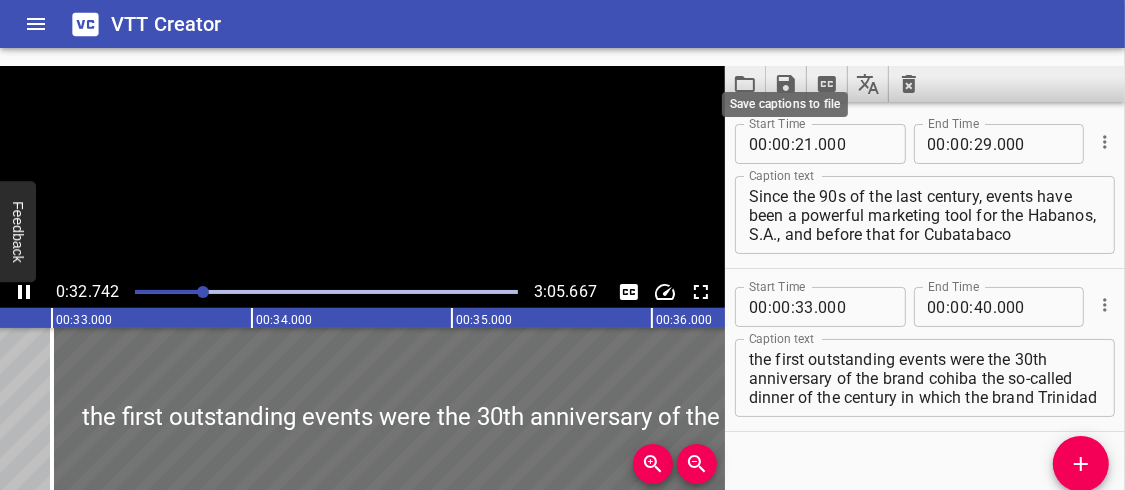 scroll, scrollTop: 0, scrollLeft: 6587, axis: horizontal 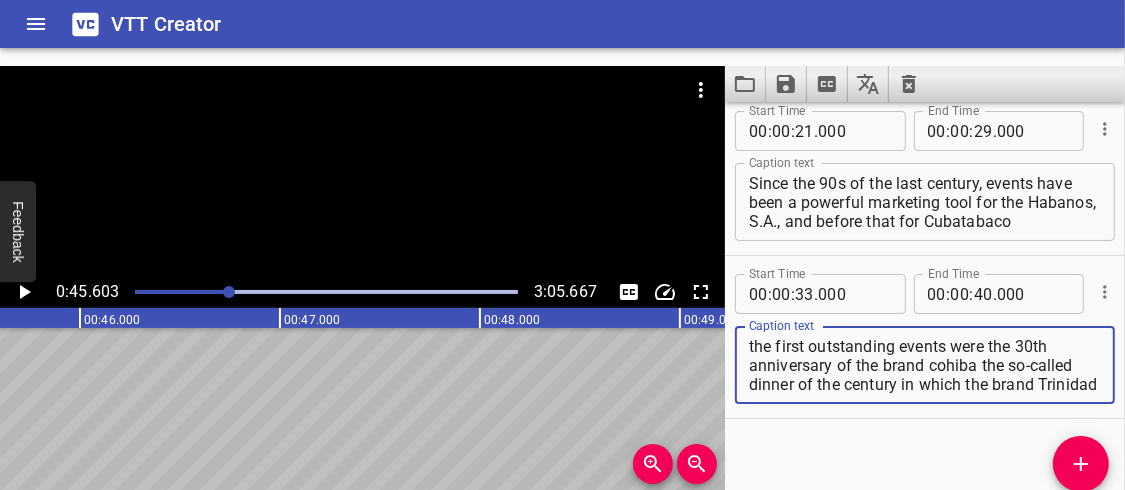 click on "the first outstanding events were the 30th anniversary of the brand cohiba the so-called dinner of the century in which the brand Trinidad was presented" at bounding box center (925, 365) 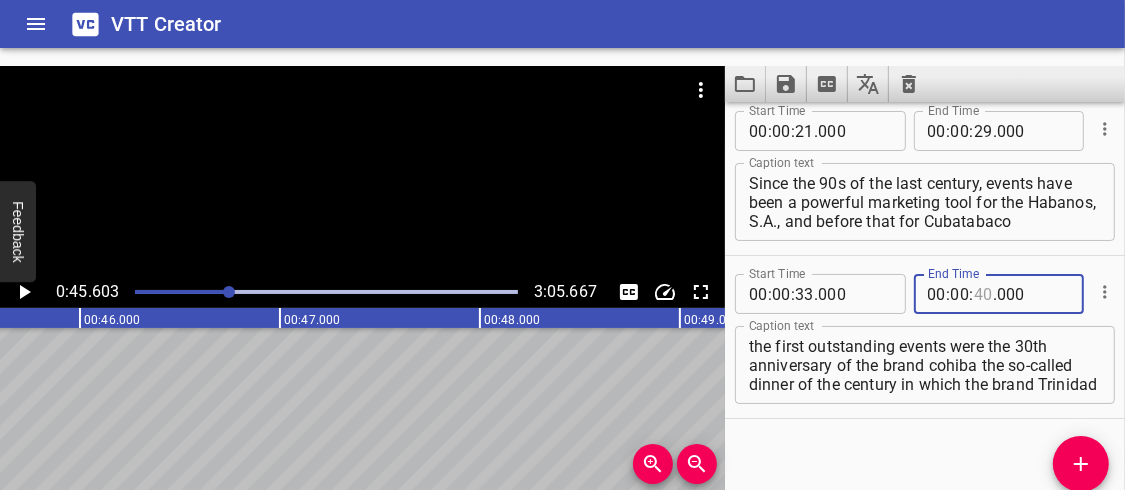 click at bounding box center [983, 294] 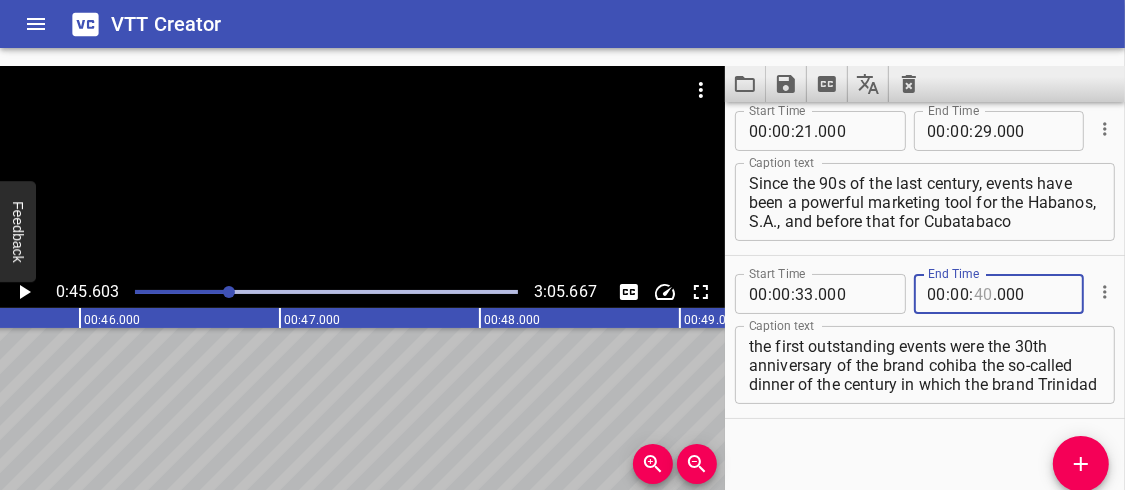 click at bounding box center [983, 294] 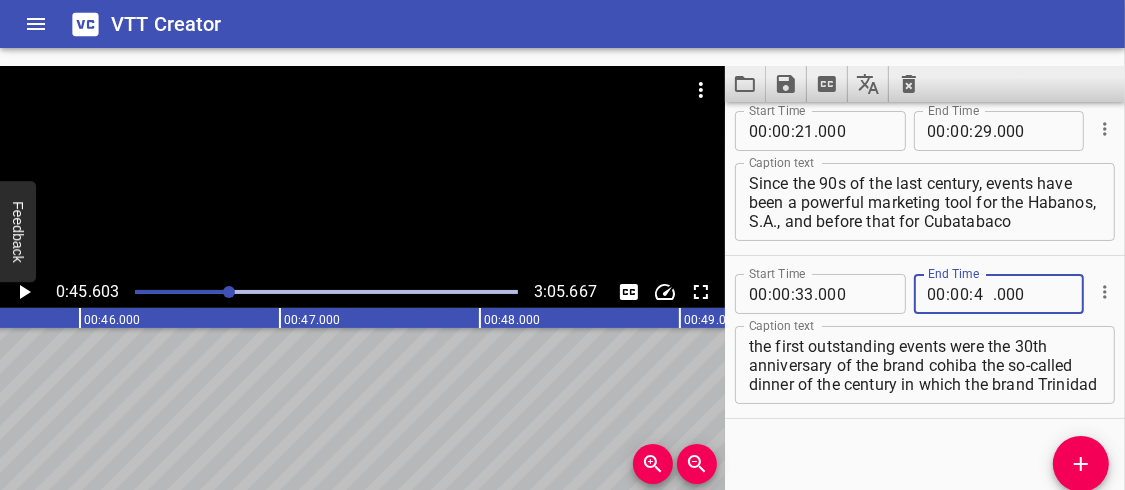 type on "45" 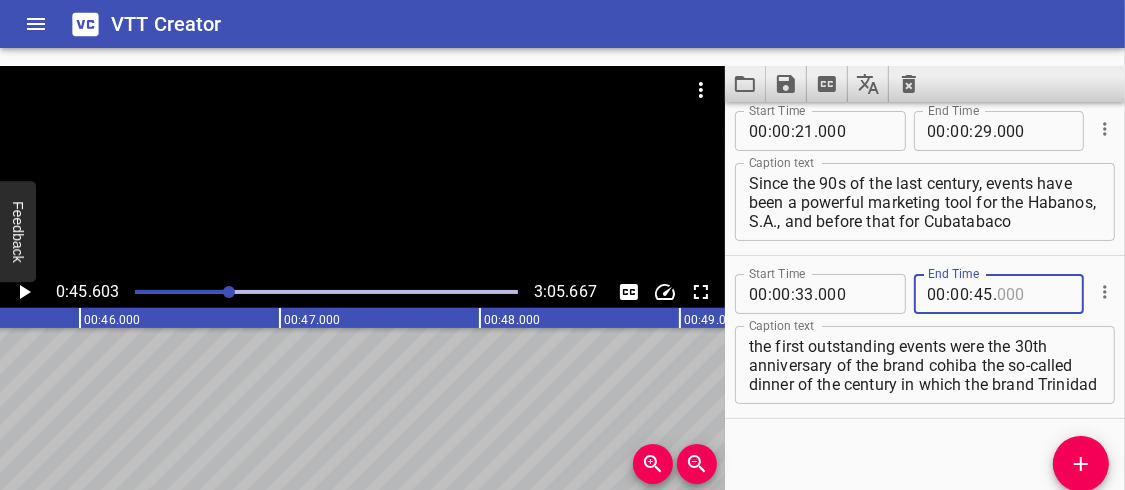 type on "000" 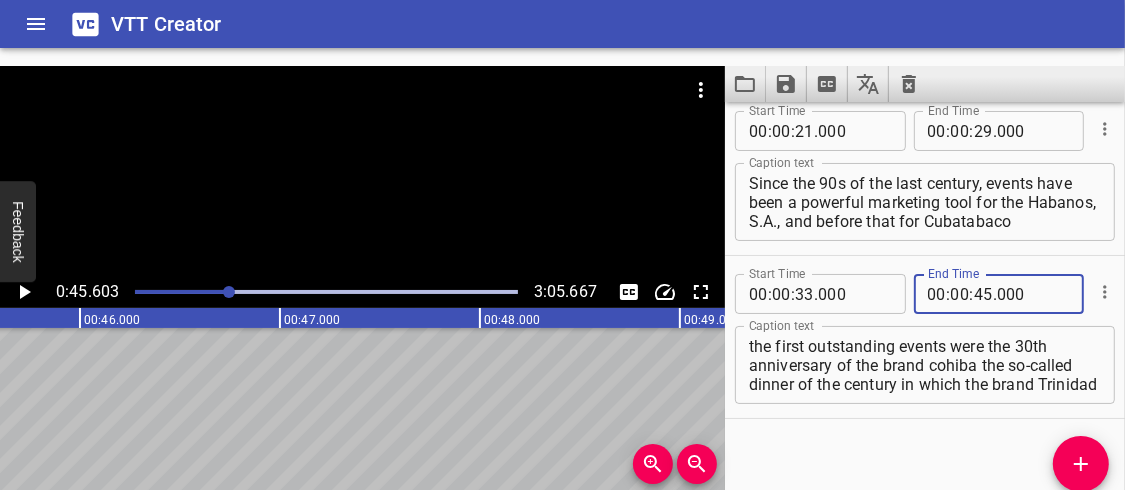 click on "the first outstanding events were the 30th anniversary of the brand cohiba the so-called dinner of the century in which the brand Trinidad was presented" at bounding box center [925, 365] 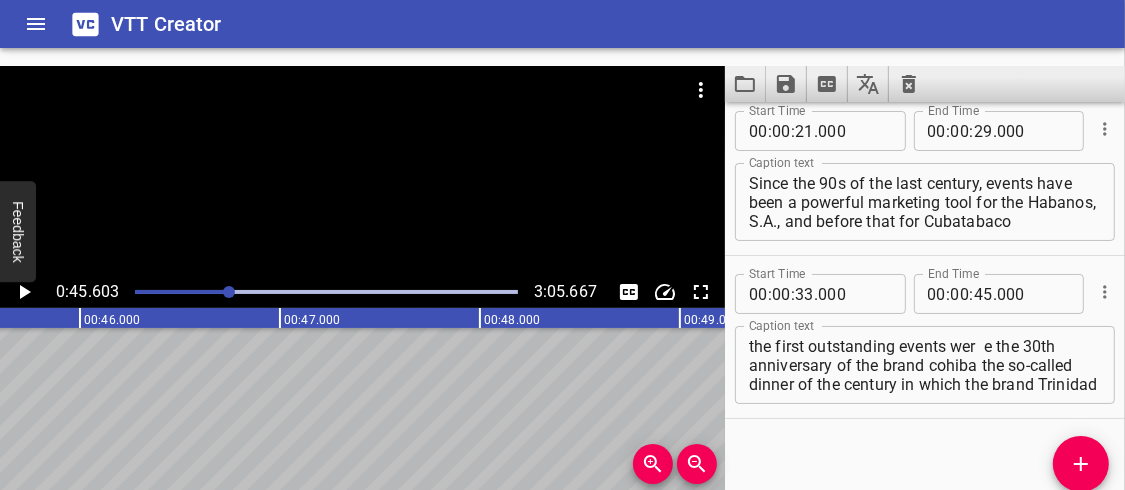 click at bounding box center [362, 171] 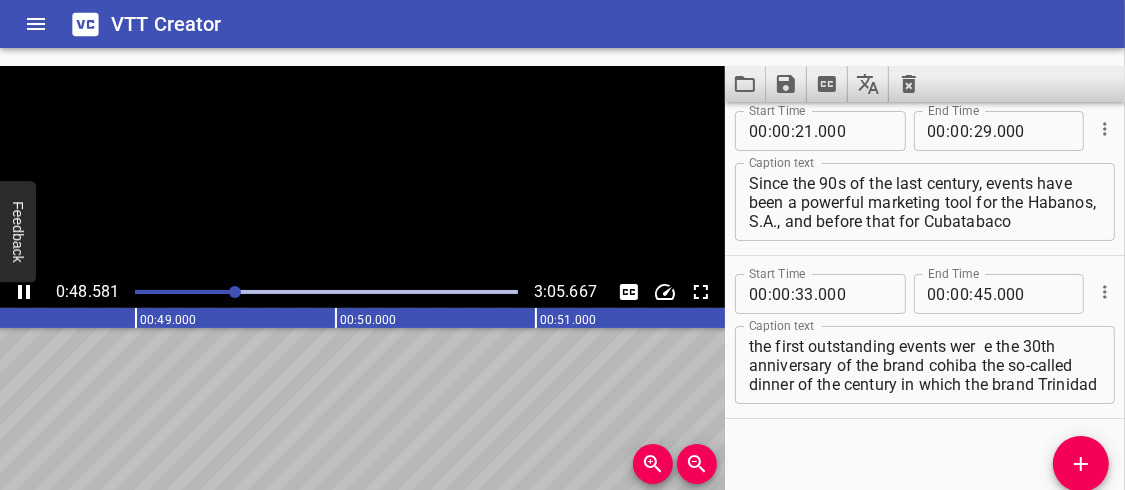 scroll, scrollTop: 0, scrollLeft: 9723, axis: horizontal 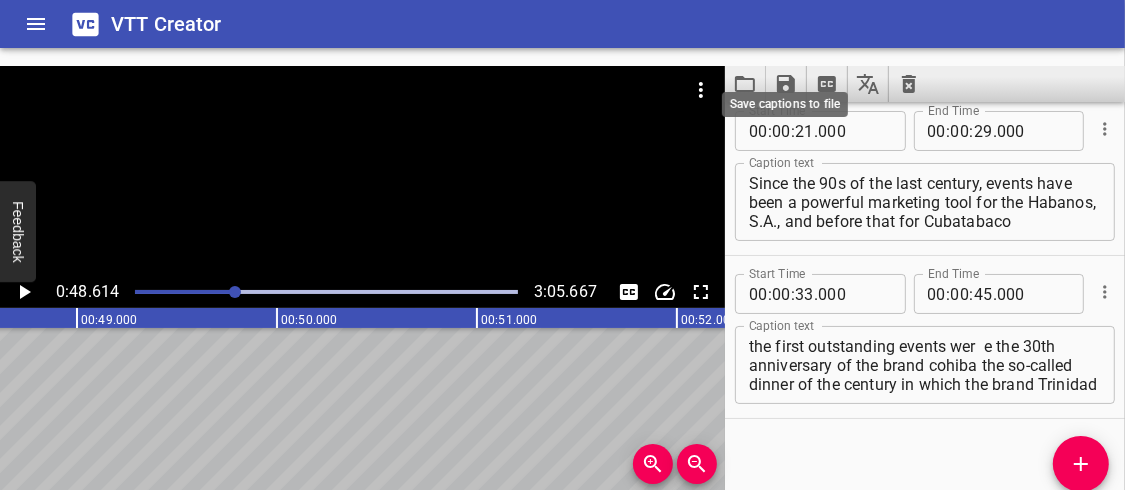click 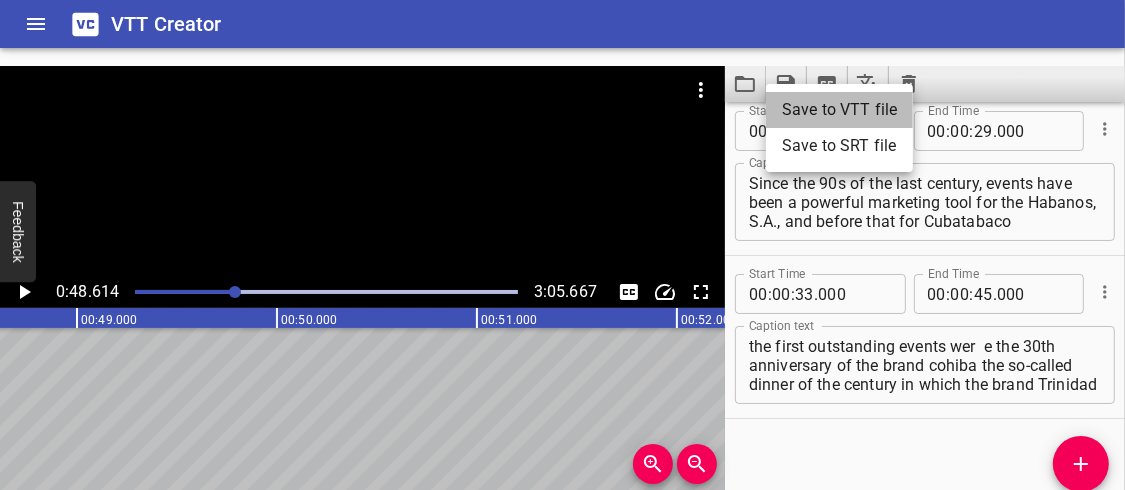 click on "Save to VTT file" at bounding box center [839, 110] 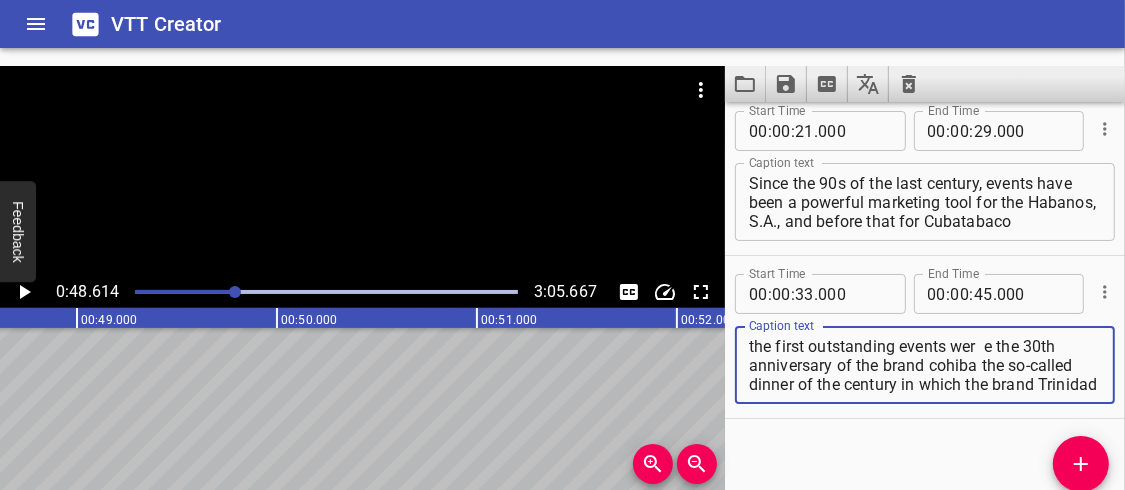 click on "the first outstanding events wer  e the 30th anniversary of the brand cohiba the so-called dinner of the century in which the brand Trinidad was presented" at bounding box center (925, 365) 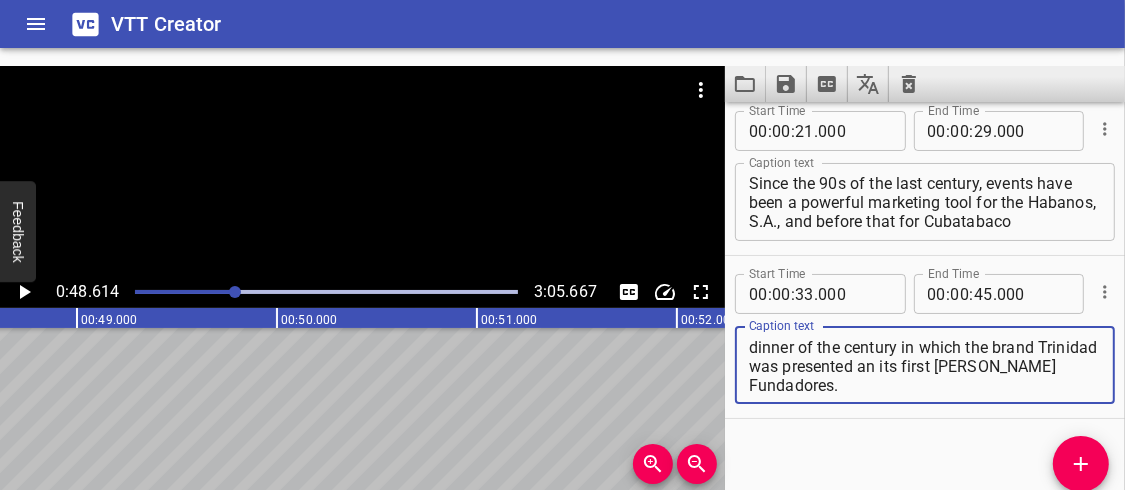scroll, scrollTop: 37, scrollLeft: 0, axis: vertical 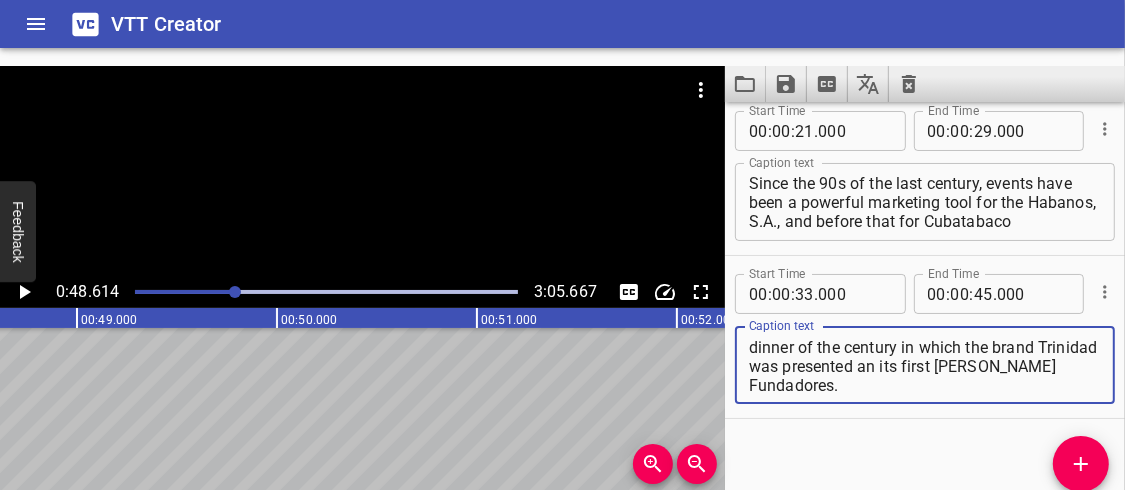 type on "the first outstanding events were the 30th anniversary of the brand Cohiba the so-called dinner of the century in which the brand Trinidad was presented an its first [PERSON_NAME] Fundadores." 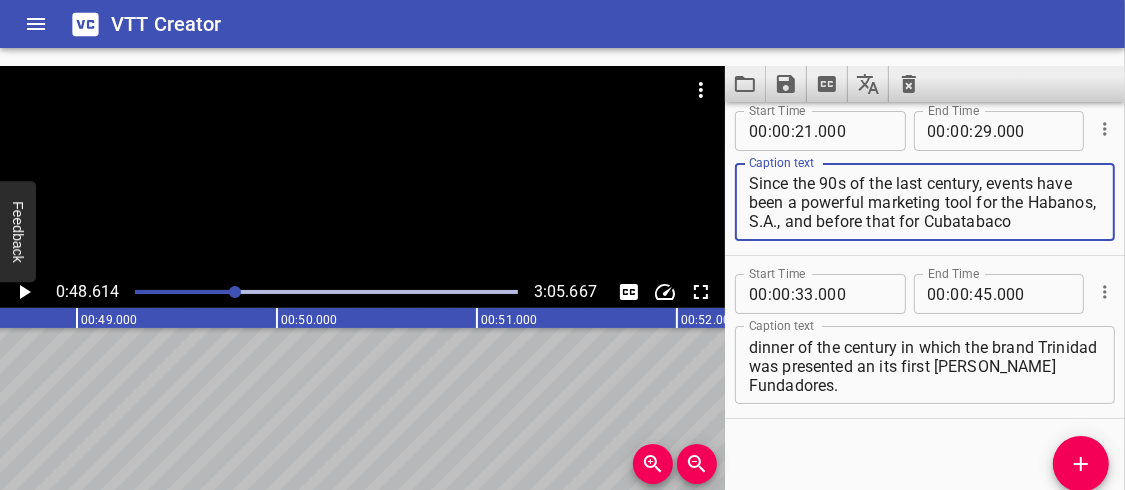 click on "Since the 90s of the last century, events have been a powerful marketing tool for the Habanos, S.A., and before that for Cubatabaco" at bounding box center (925, 202) 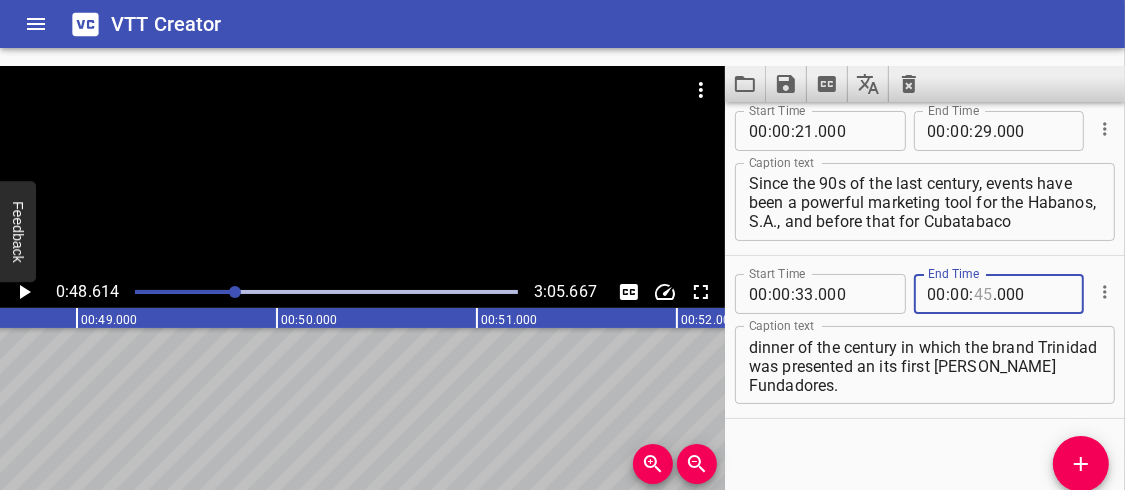 click at bounding box center (983, 294) 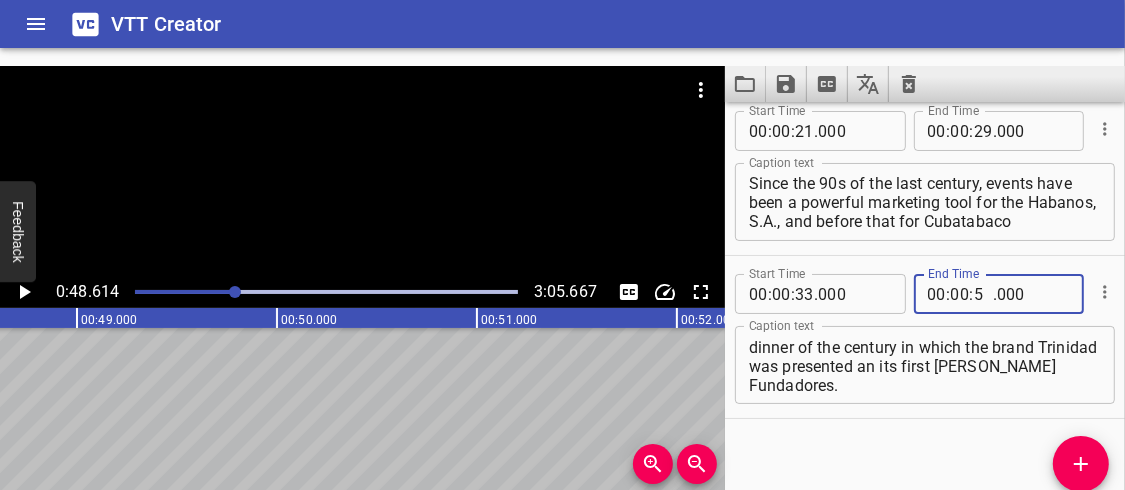 type on "50" 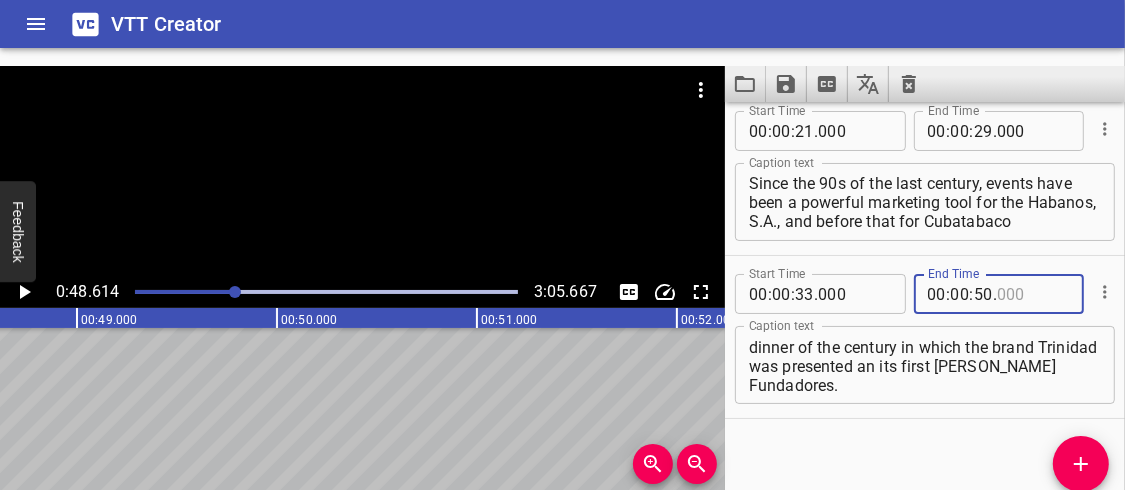 type on "000" 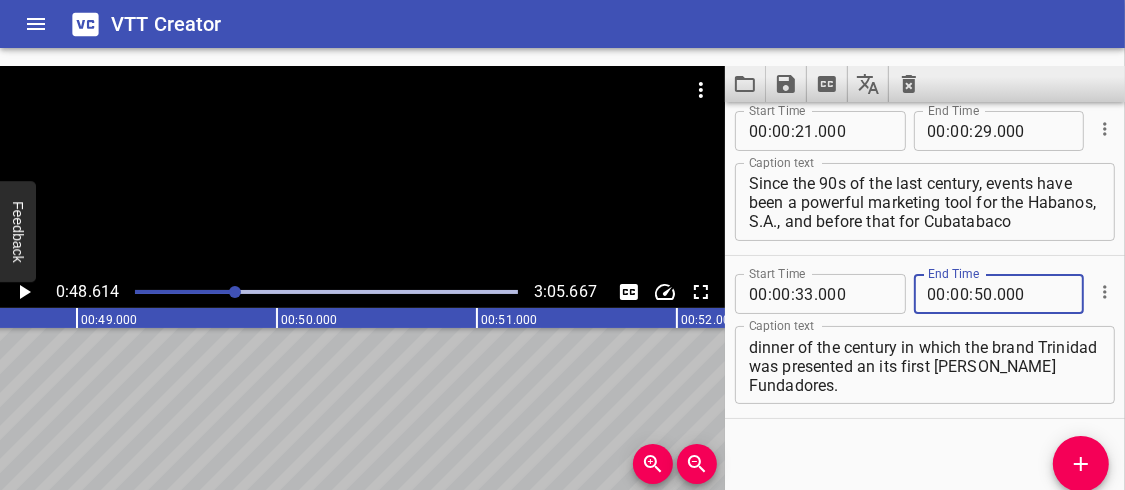 click on "the first outstanding events were the 30th anniversary of the brand Cohiba the so-called dinner of the century in which the brand Trinidad was presented an its first [PERSON_NAME] Fundadores." at bounding box center (925, 365) 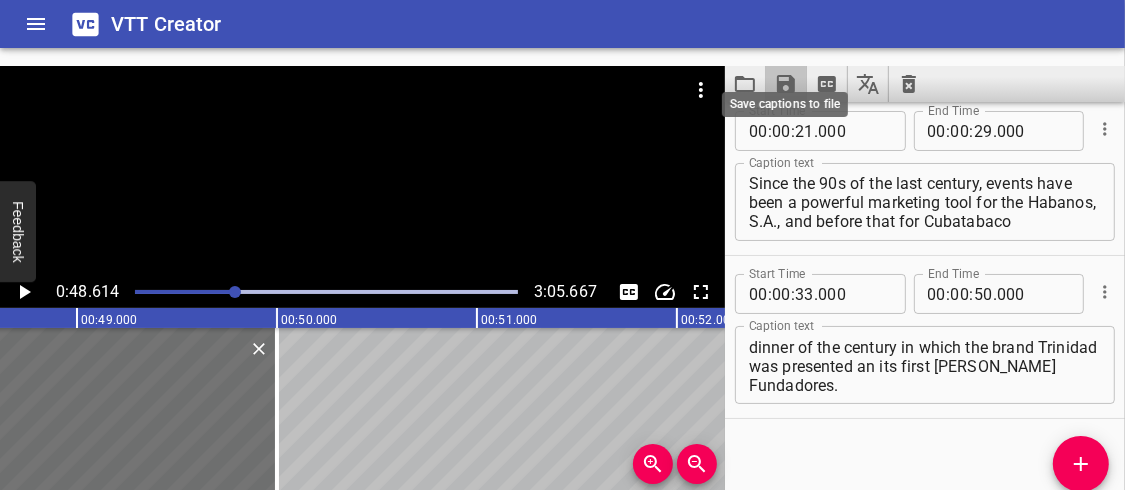 click 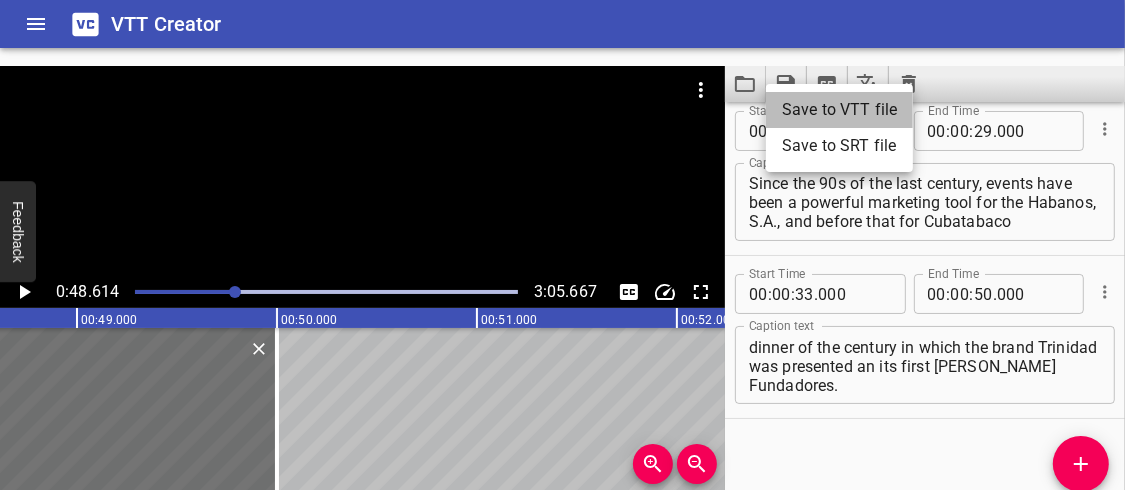 click on "Save to VTT file" at bounding box center (839, 110) 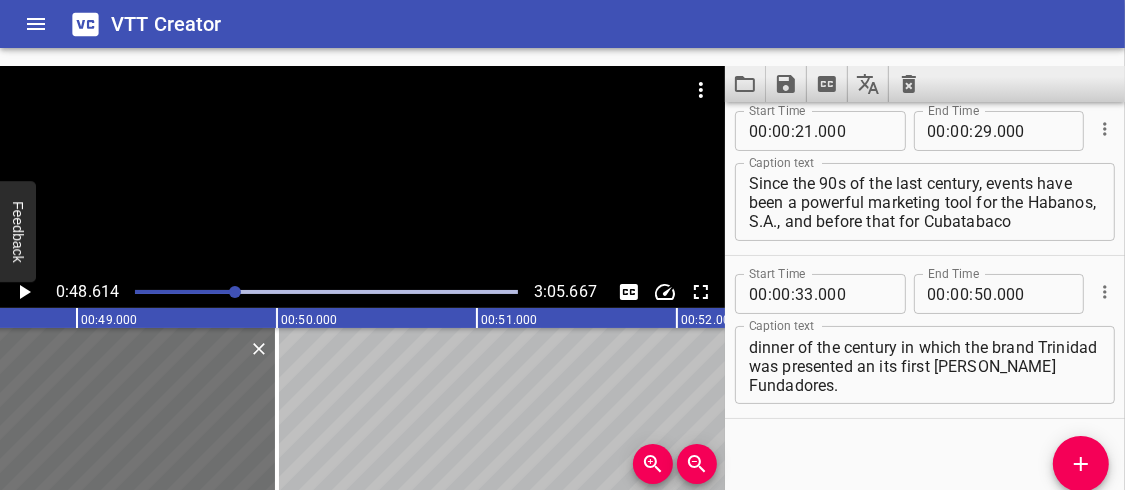 click on "Start Time 00 : 00 : 21 . 000 Start Time End Time 00 : 00 : 29 . 000 End Time Caption text Since the 90s of the last century, events have been a powerful marketing tool for the Habanos, S.A., and before that for Cubatabaco Caption text Start Time 00 : 00 : 33 . 000 Start Time End Time 00 : 00 : 50 . 000 End Time Caption text the first outstanding events were the 30th anniversary of the brand Cohiba the so-called dinner of the century in which the brand Trinidad was presented an its first [PERSON_NAME] Fundadores. Caption text" at bounding box center (925, 305) 